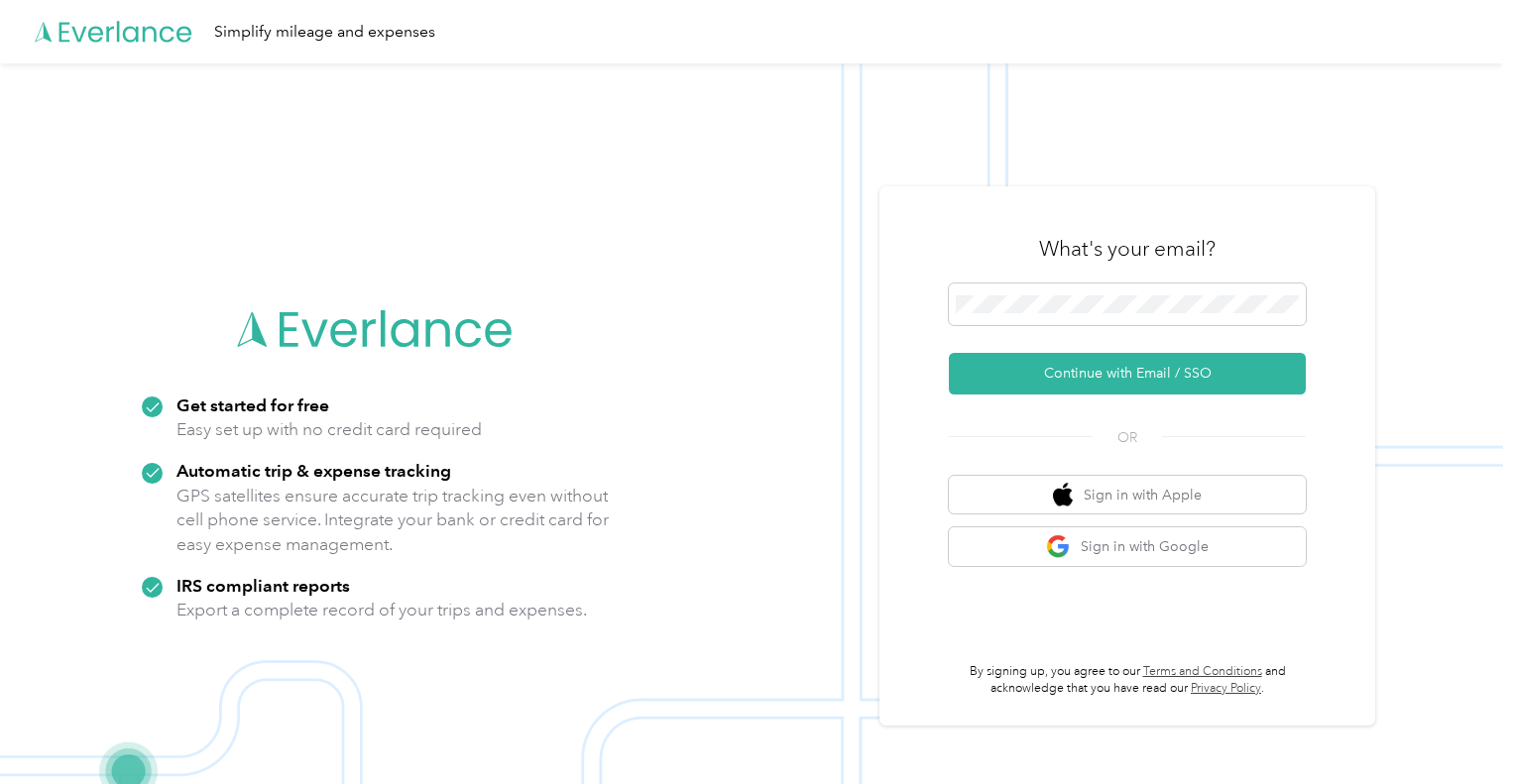 scroll, scrollTop: 0, scrollLeft: 0, axis: both 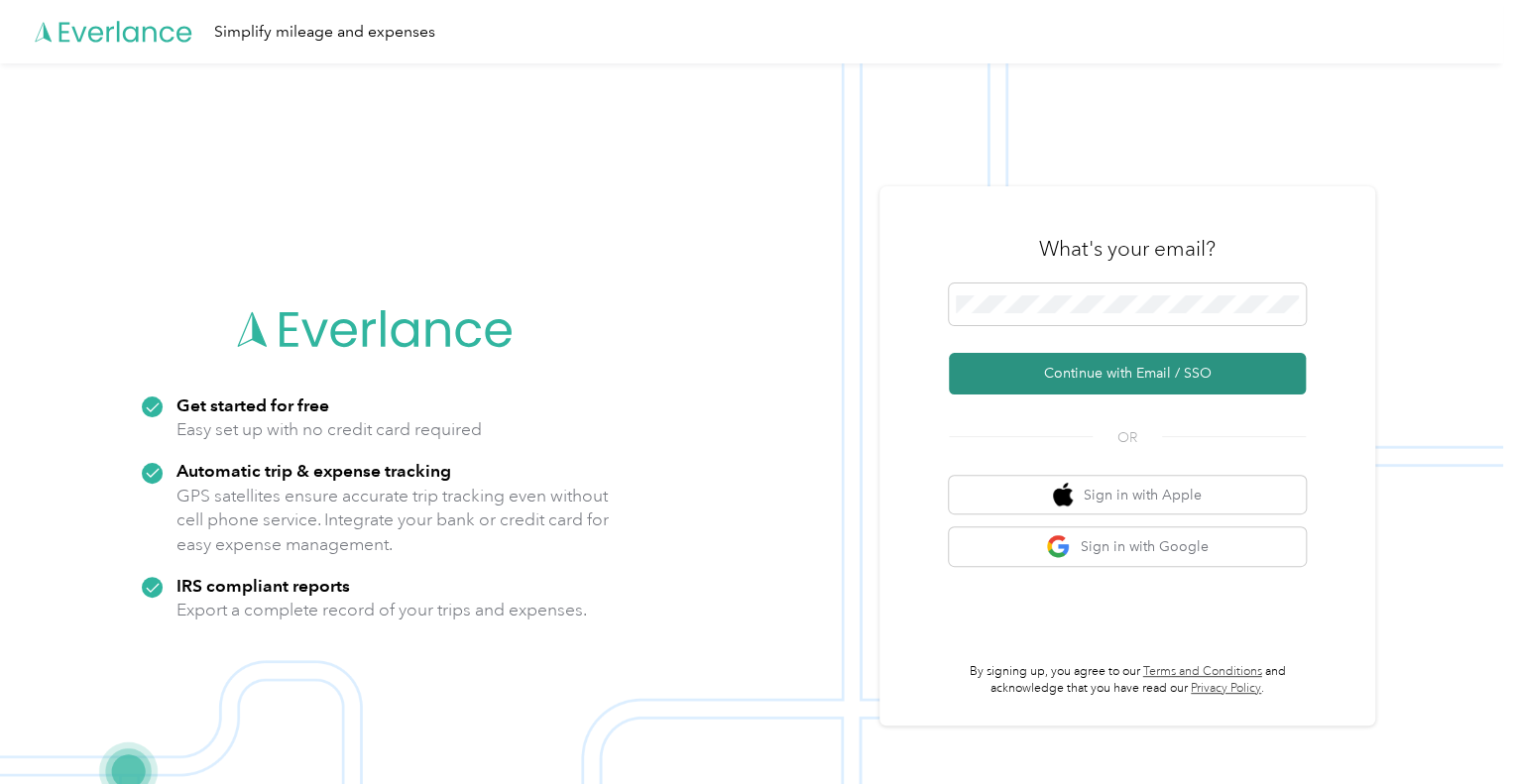 click on "Continue with Email / SSO" at bounding box center [1127, 374] 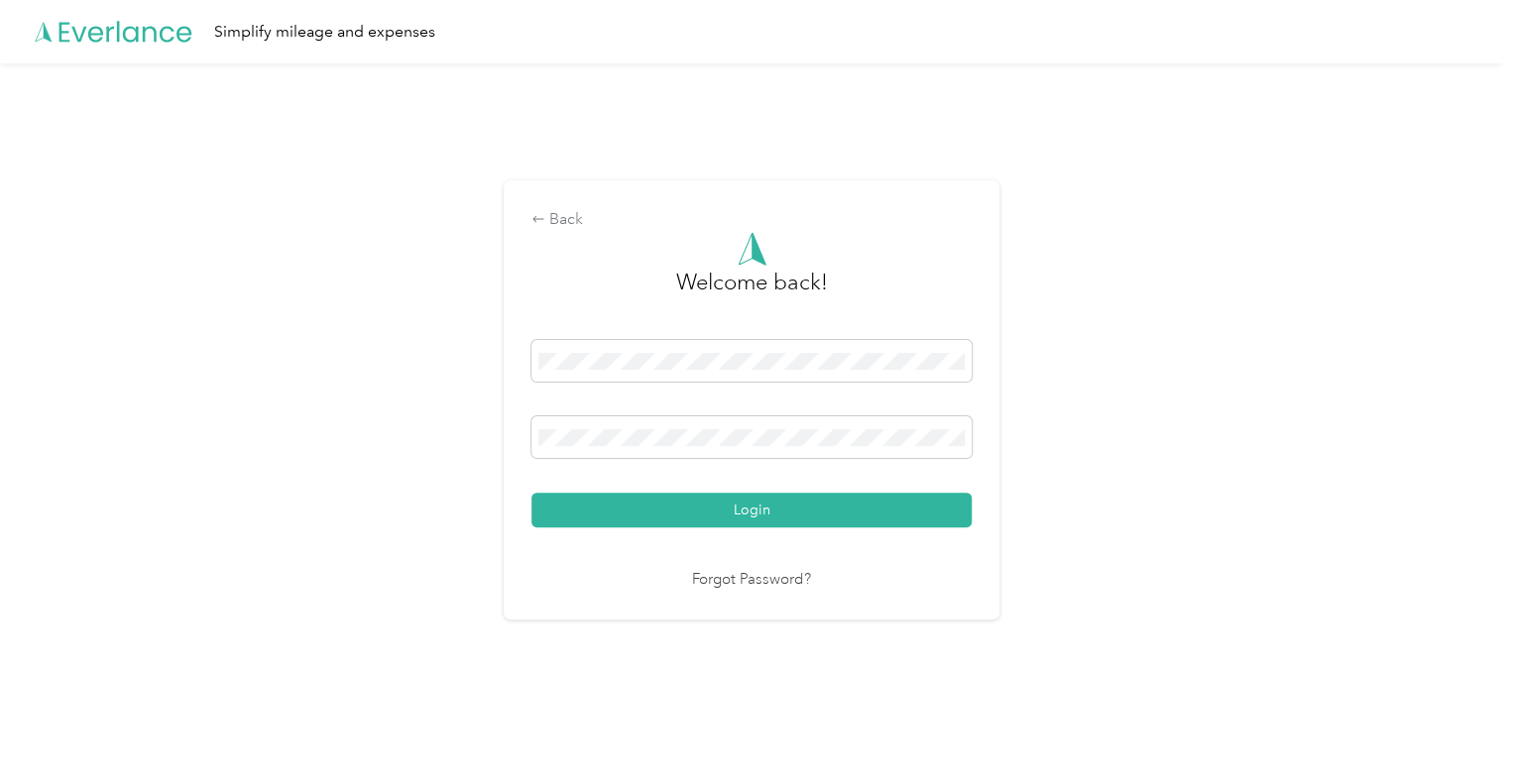click on "Login" at bounding box center [752, 509] 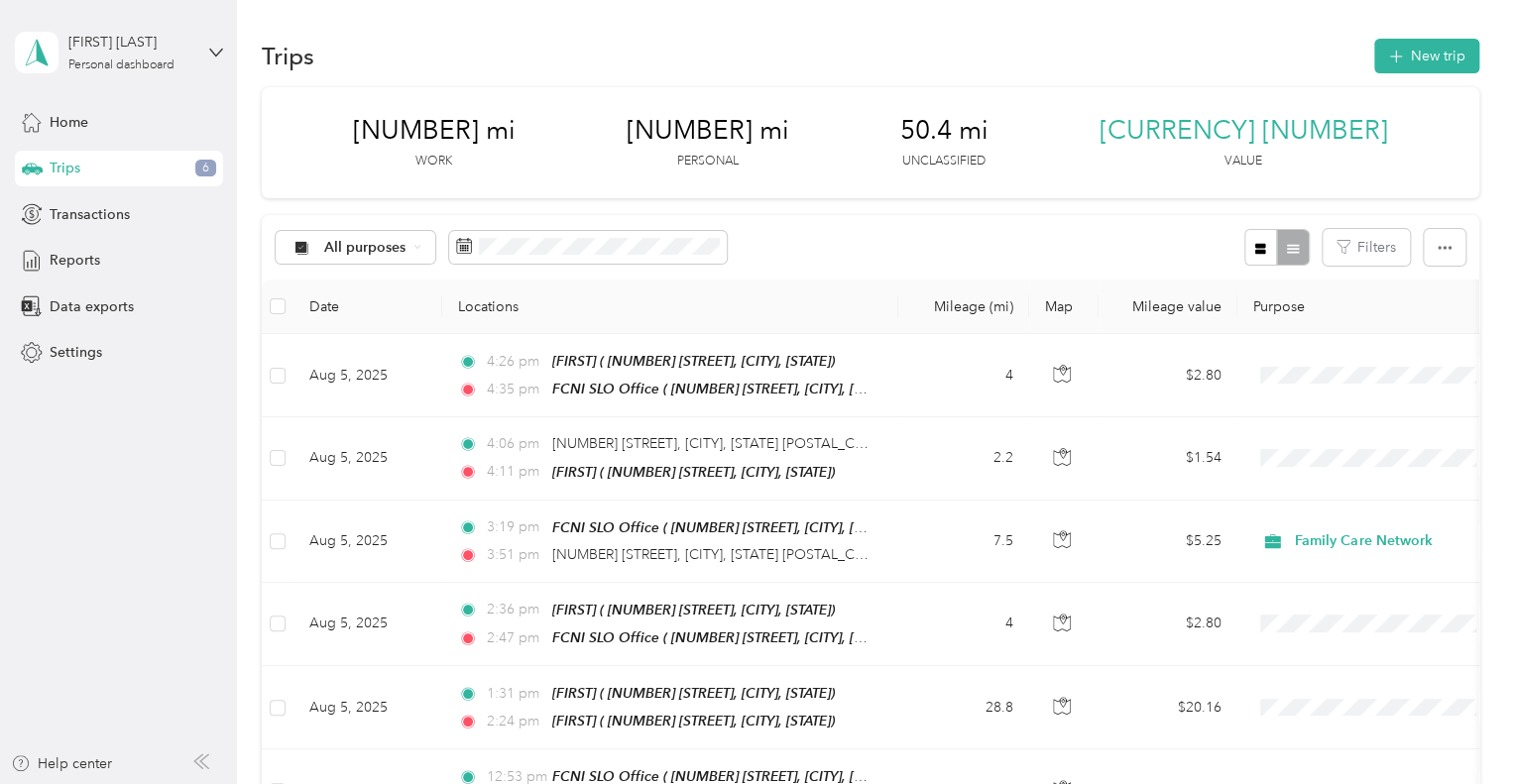 click on "Trips 6" at bounding box center (119, 168) 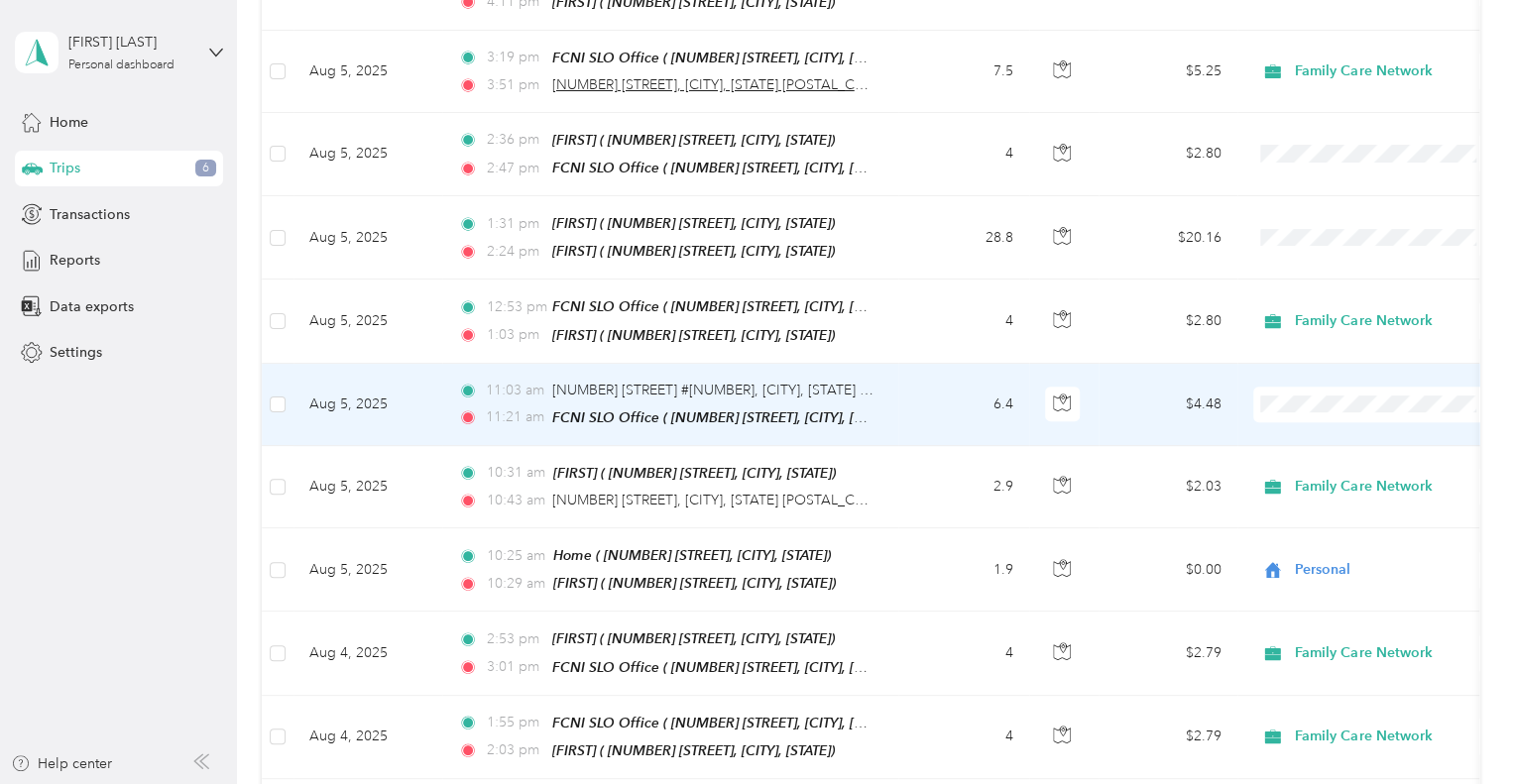 scroll, scrollTop: 472, scrollLeft: 0, axis: vertical 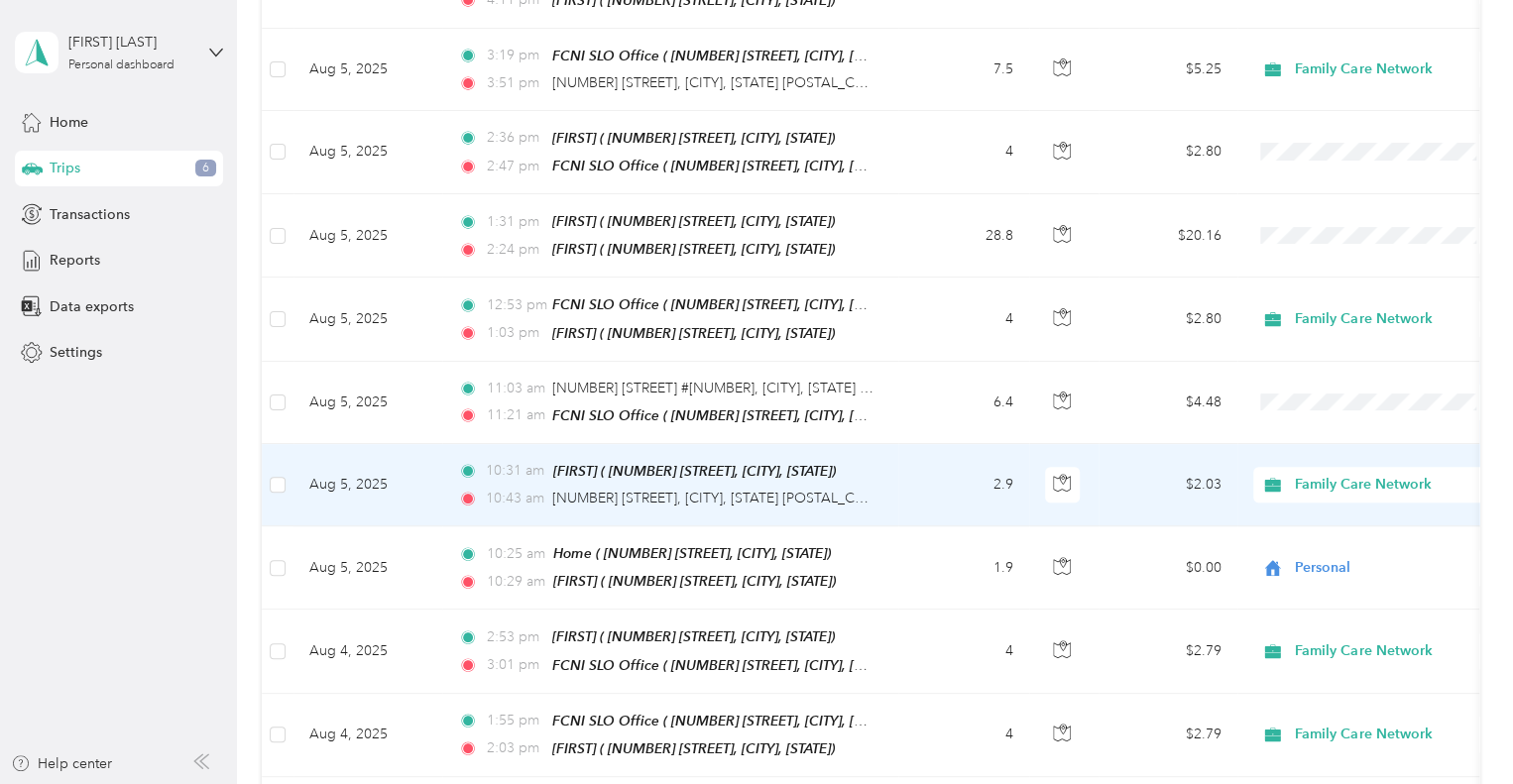 click on "Aug 5, 2025" at bounding box center [368, 485] 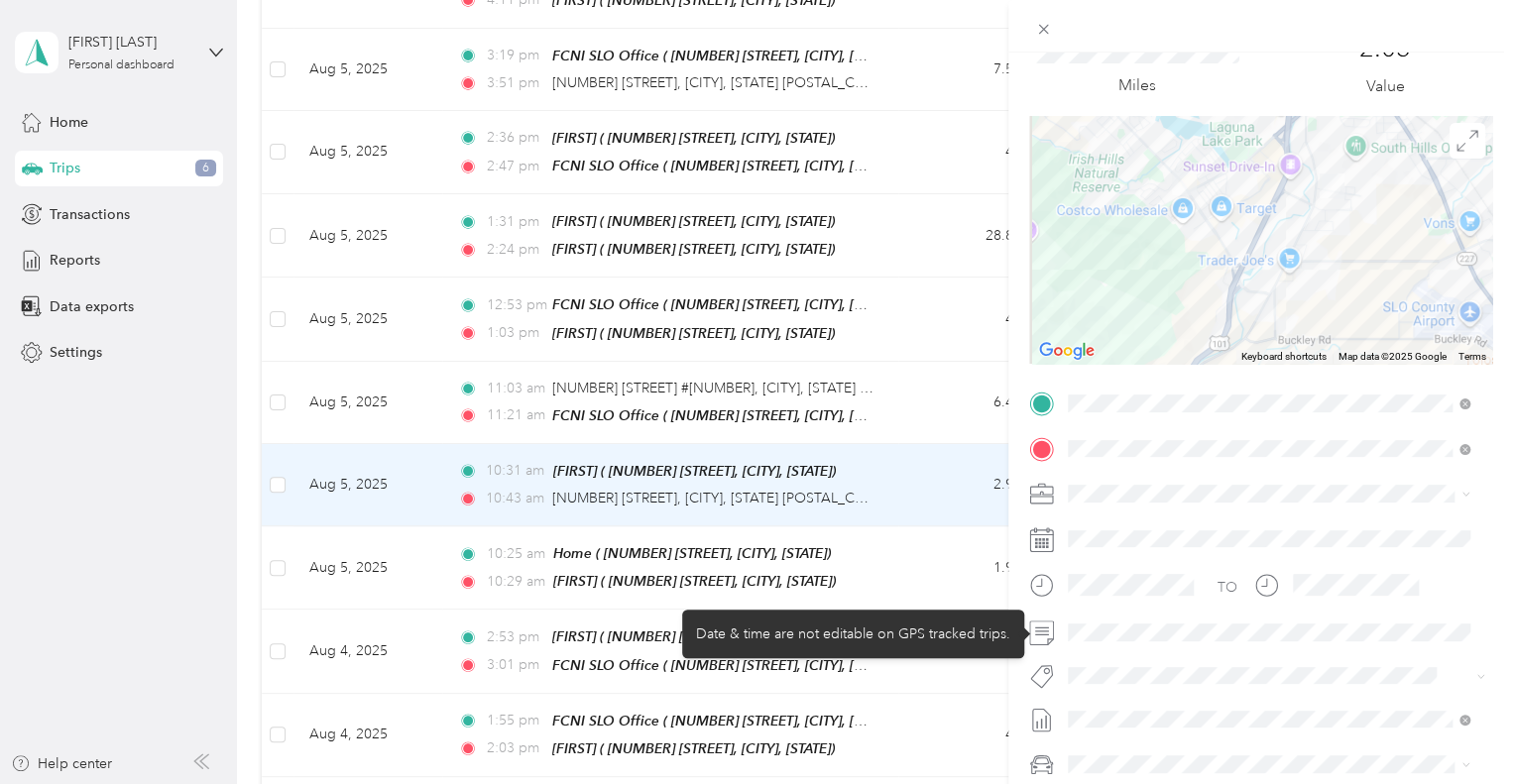scroll, scrollTop: 91, scrollLeft: 0, axis: vertical 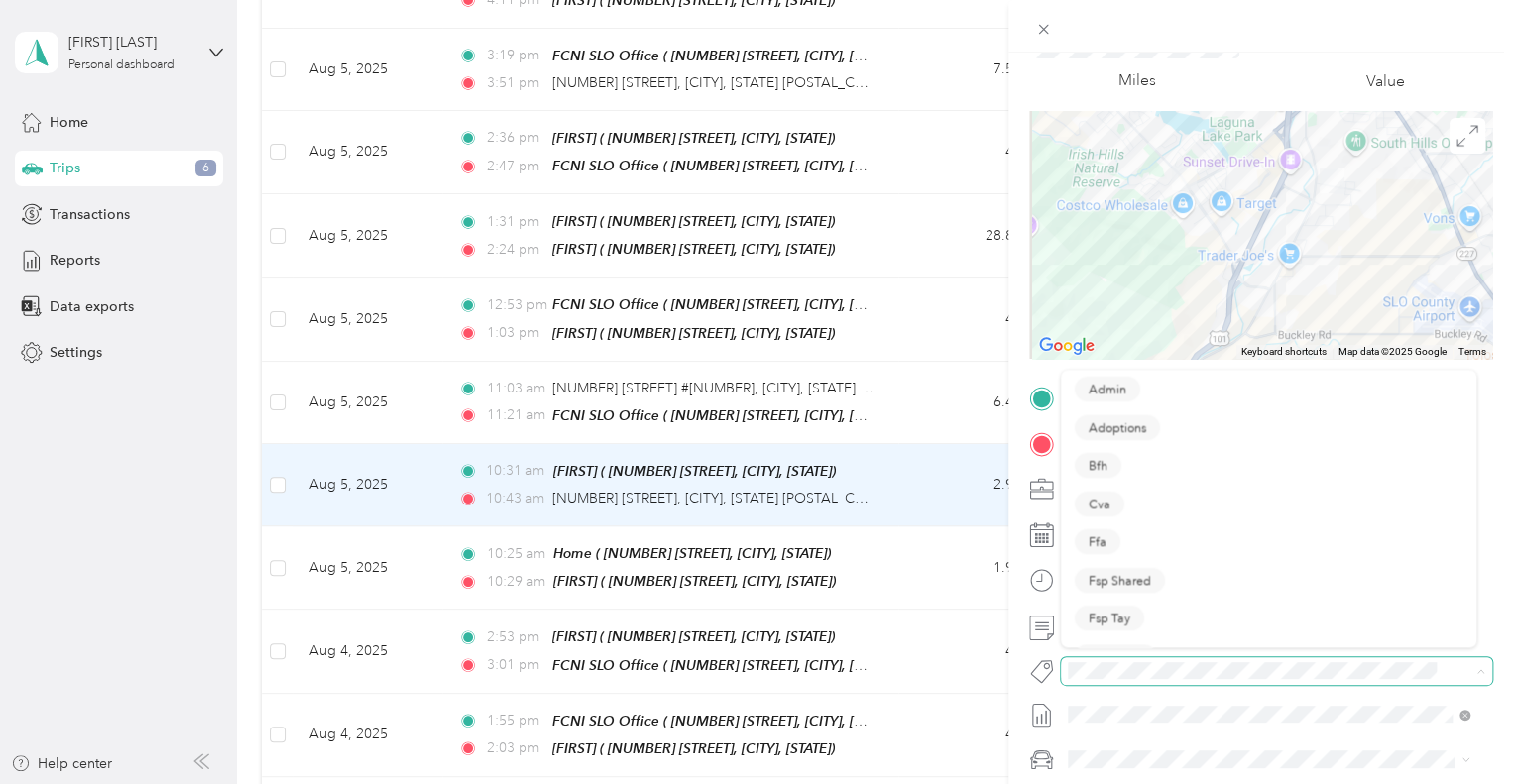 click at bounding box center [1259, 670] 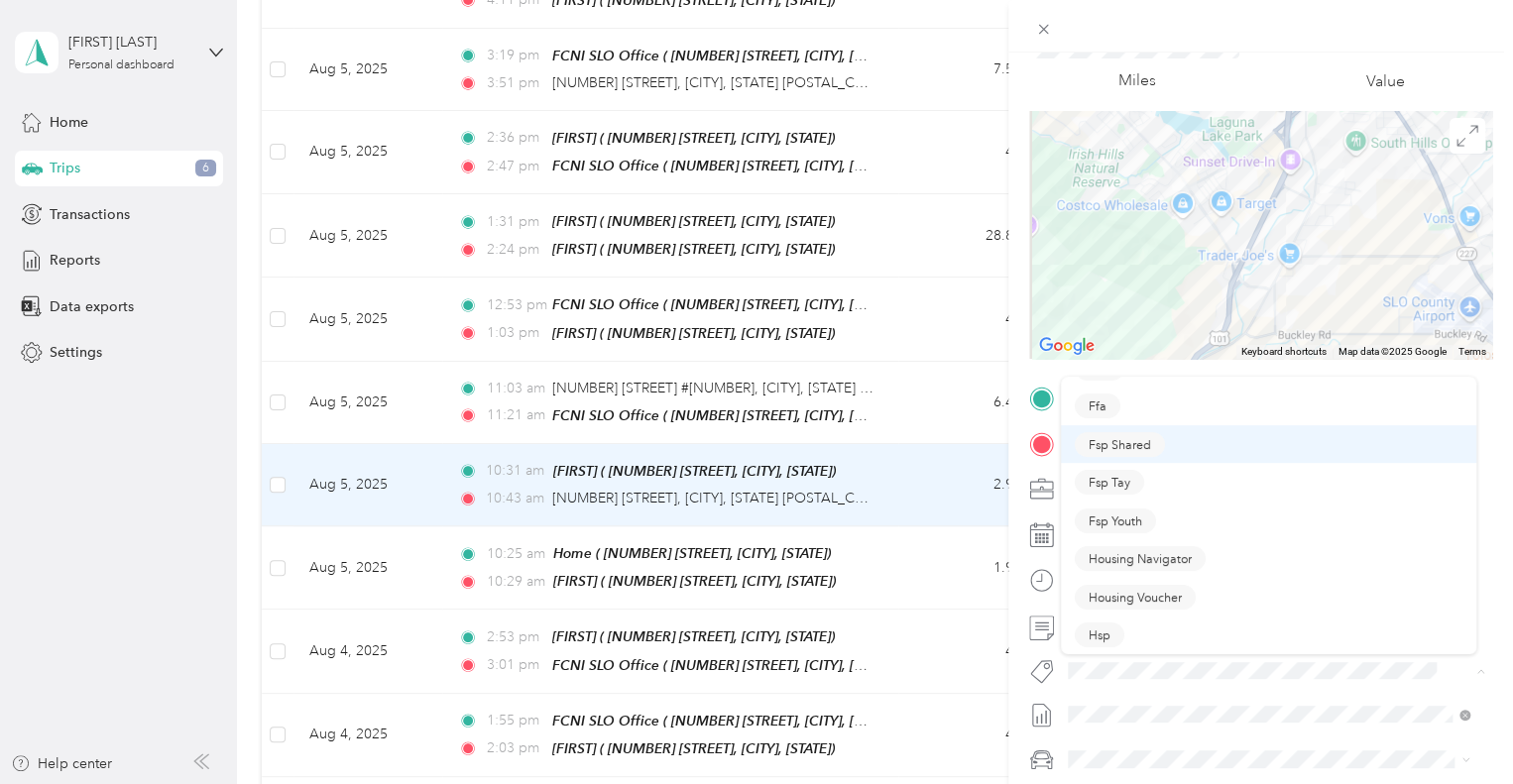scroll, scrollTop: 143, scrollLeft: 0, axis: vertical 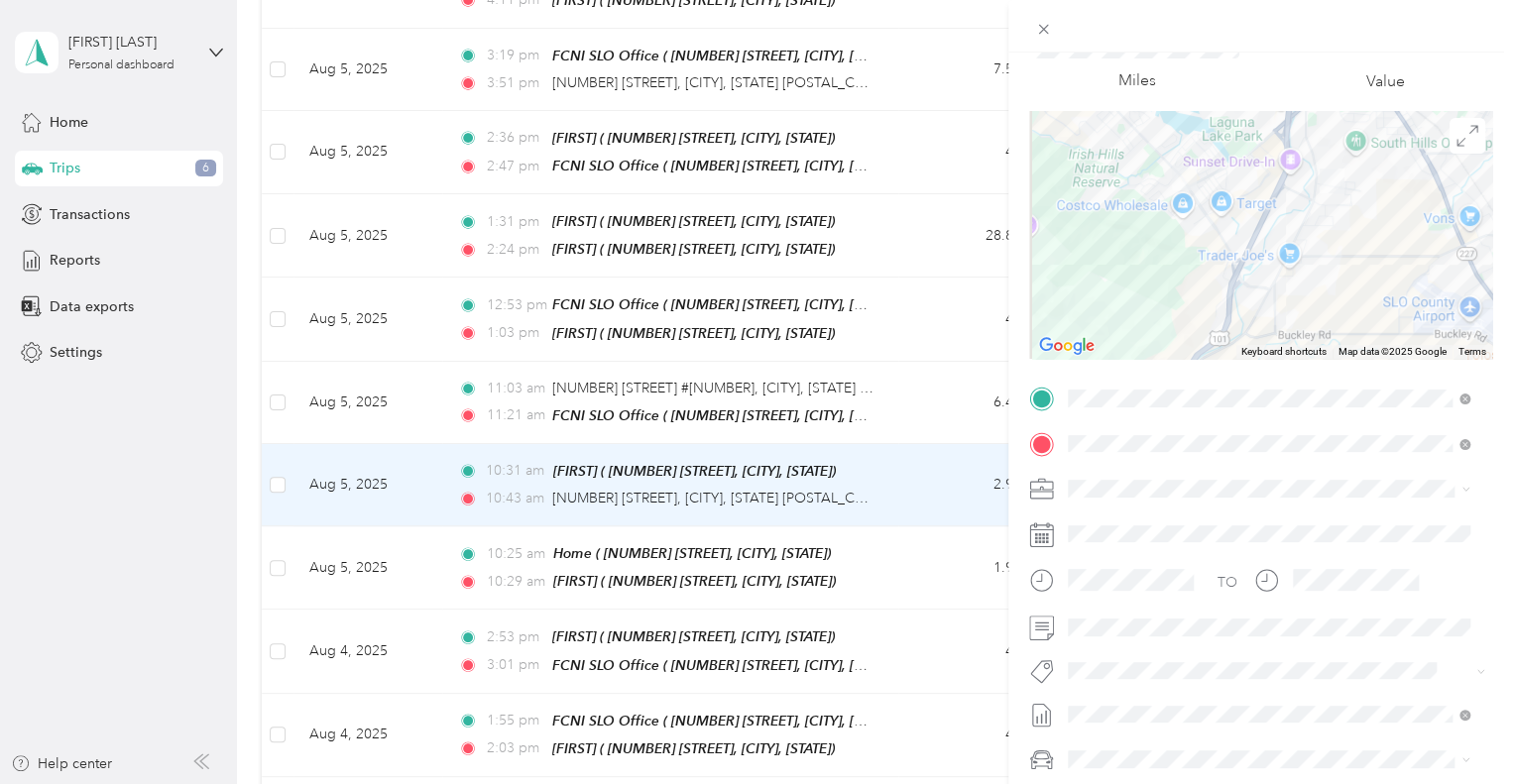 click on "Trip details Save This trip cannot be edited because it is either under review, approved, or paid. Contact your Team Manager to edit it. Miles [NUMBER] Value  To navigate the map with touch gestures double-tap and hold your finger on the map, then drag the map. ← Move left → Move right ↑ Move up ↓ Move down + Zoom in - Zoom out Home Jump left by 75% End Jump right by 75% Page Up Jump up by 75% Page Down Jump down by 75% Keyboard shortcuts Map Data Map data ©2025 Google Map data ©2025 Google 1 km  Click to toggle between metric and imperial units Terms Report a map error TO Add photo Admin Adoptions Bfh Cva Ffa Fsp Shared Fsp Tay Fsp Youth Housing Navigator Housing Voucher Hsp Ilp (sb) Ilp (slo) Isfc Sbs/wrap Shelter Specialty Mhs Temp Ihss Thp Out Of County Thpp-m (sb) Thpp-m (wrap Slo) Thpp-nmd (sb) Thpp-nmd (slo) Thp+ (sb) Thp Sb Shared Thp+ (slo) Thp Slo Shared Wfc Wrap Aap Wraparound Wrap Out Of County Wtp (dss) Wtp (probation)" at bounding box center [752, 784] 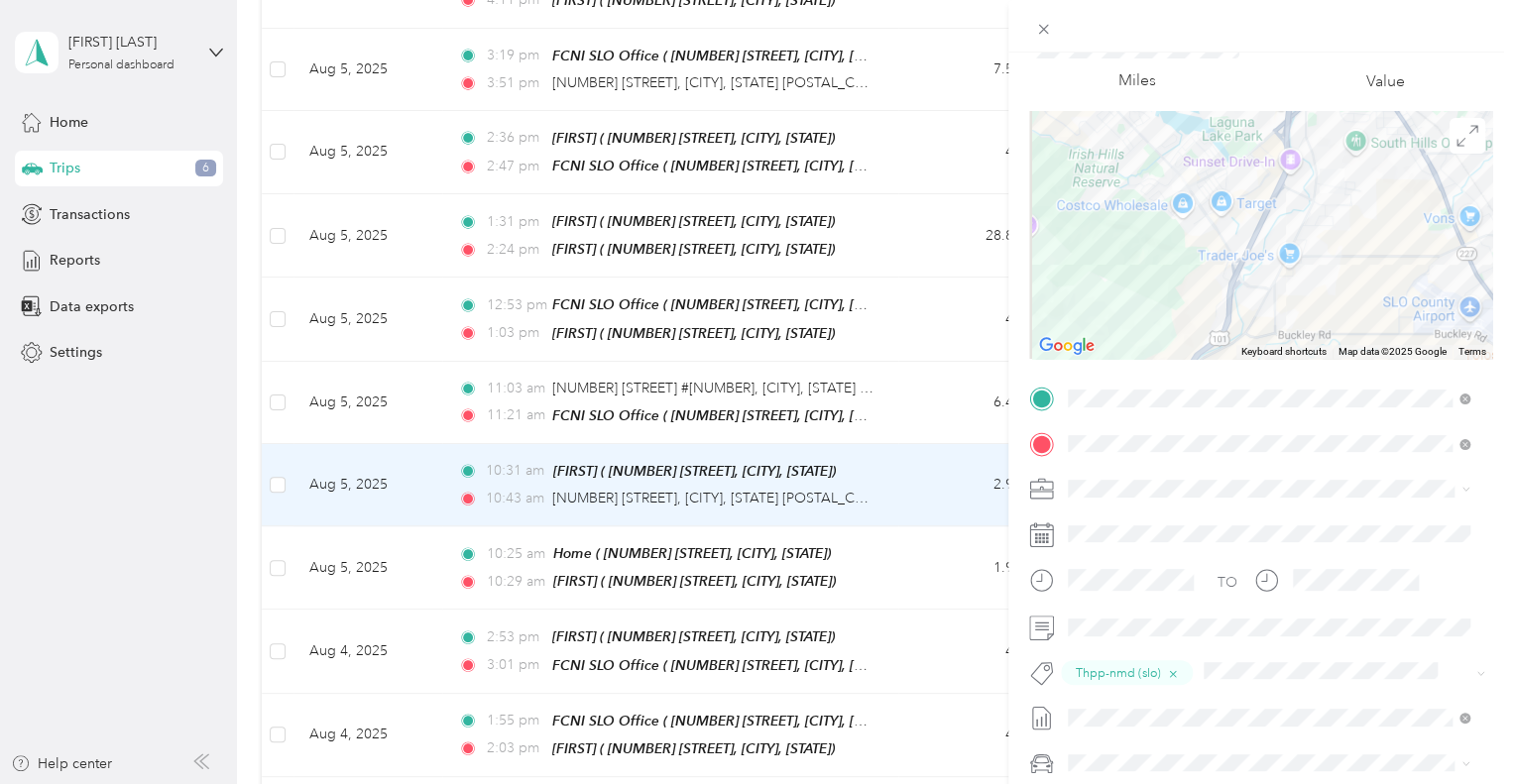 scroll, scrollTop: 0, scrollLeft: 0, axis: both 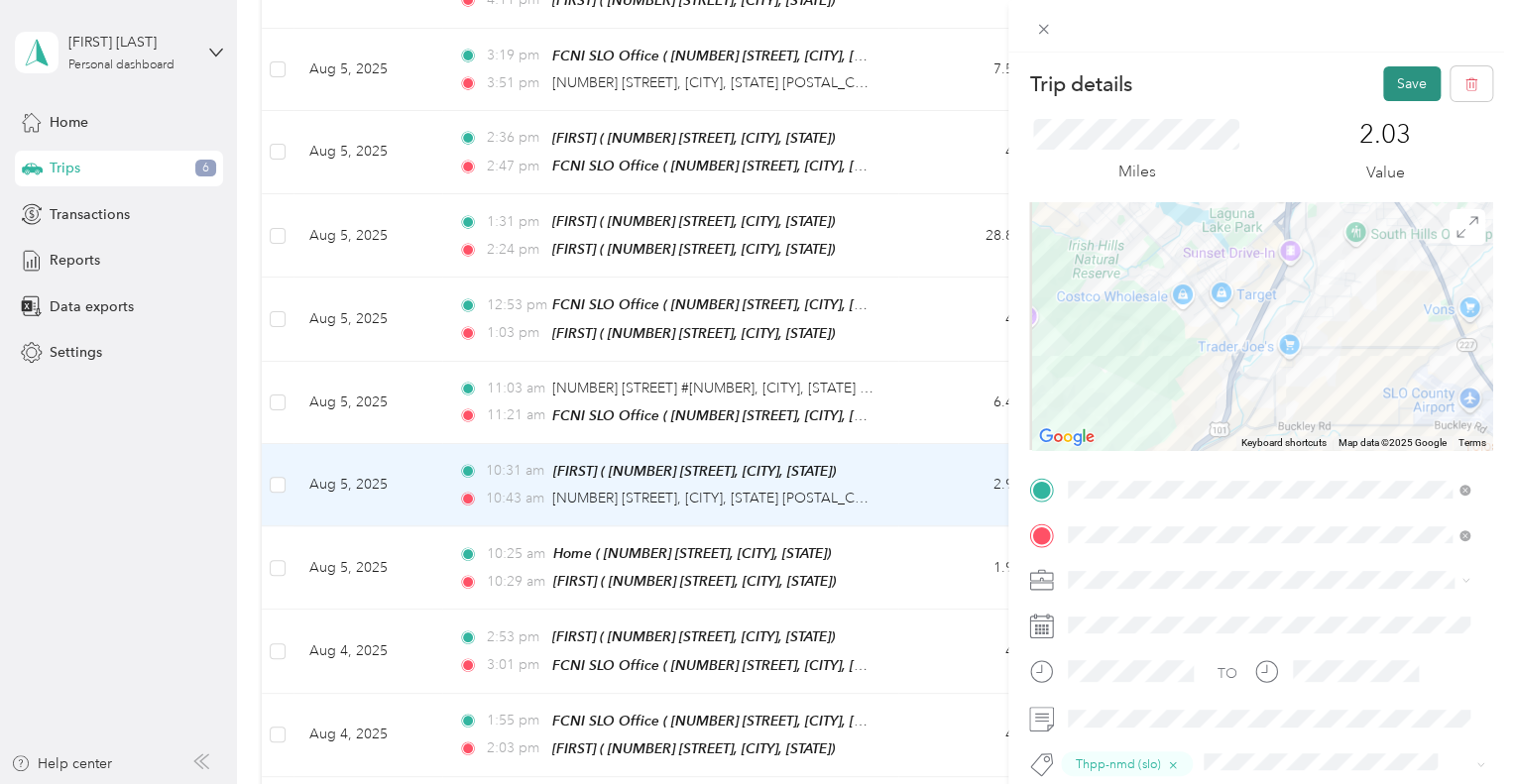 click on "Save" at bounding box center [1412, 83] 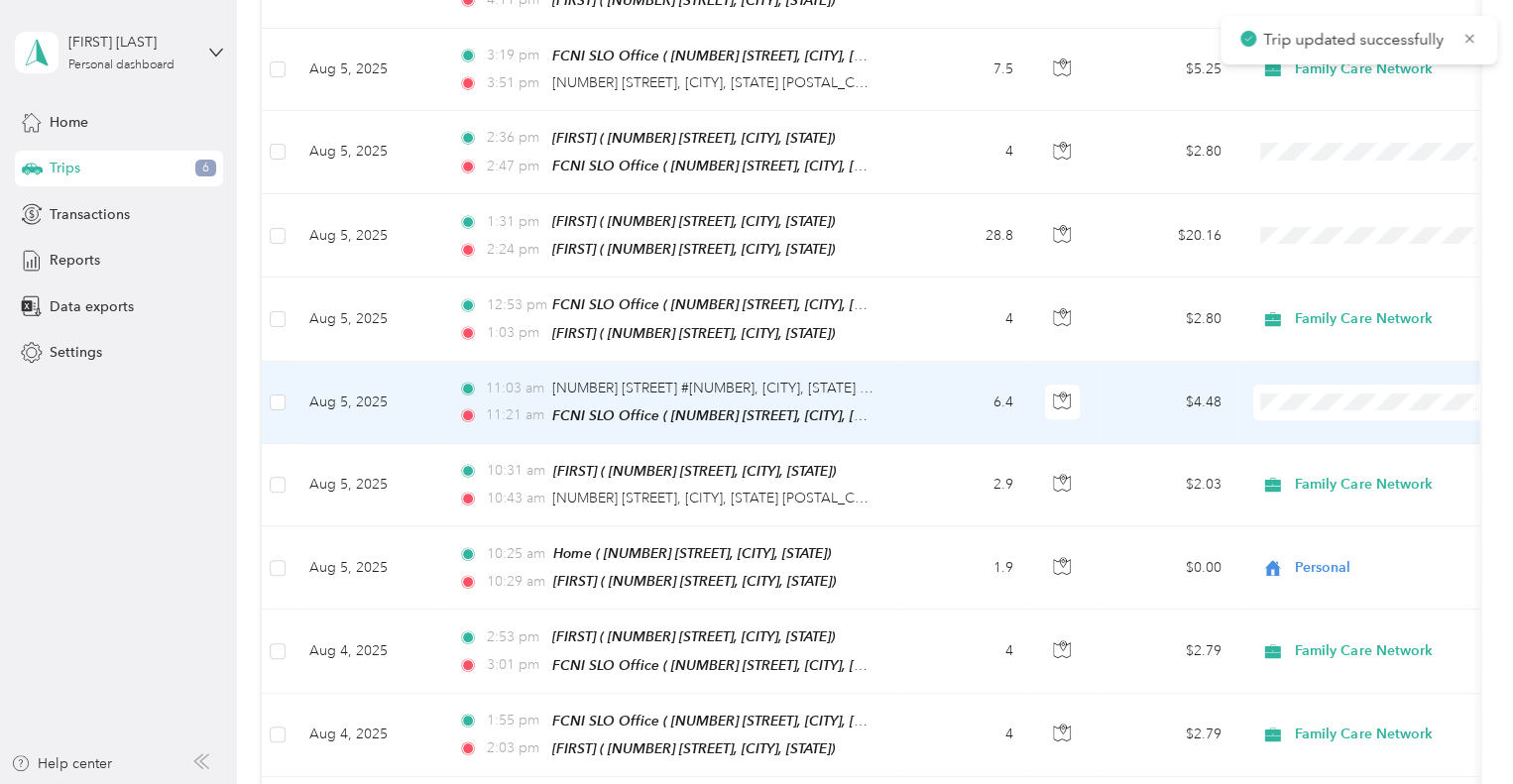 click on "Aug 5, 2025" at bounding box center (368, 402) 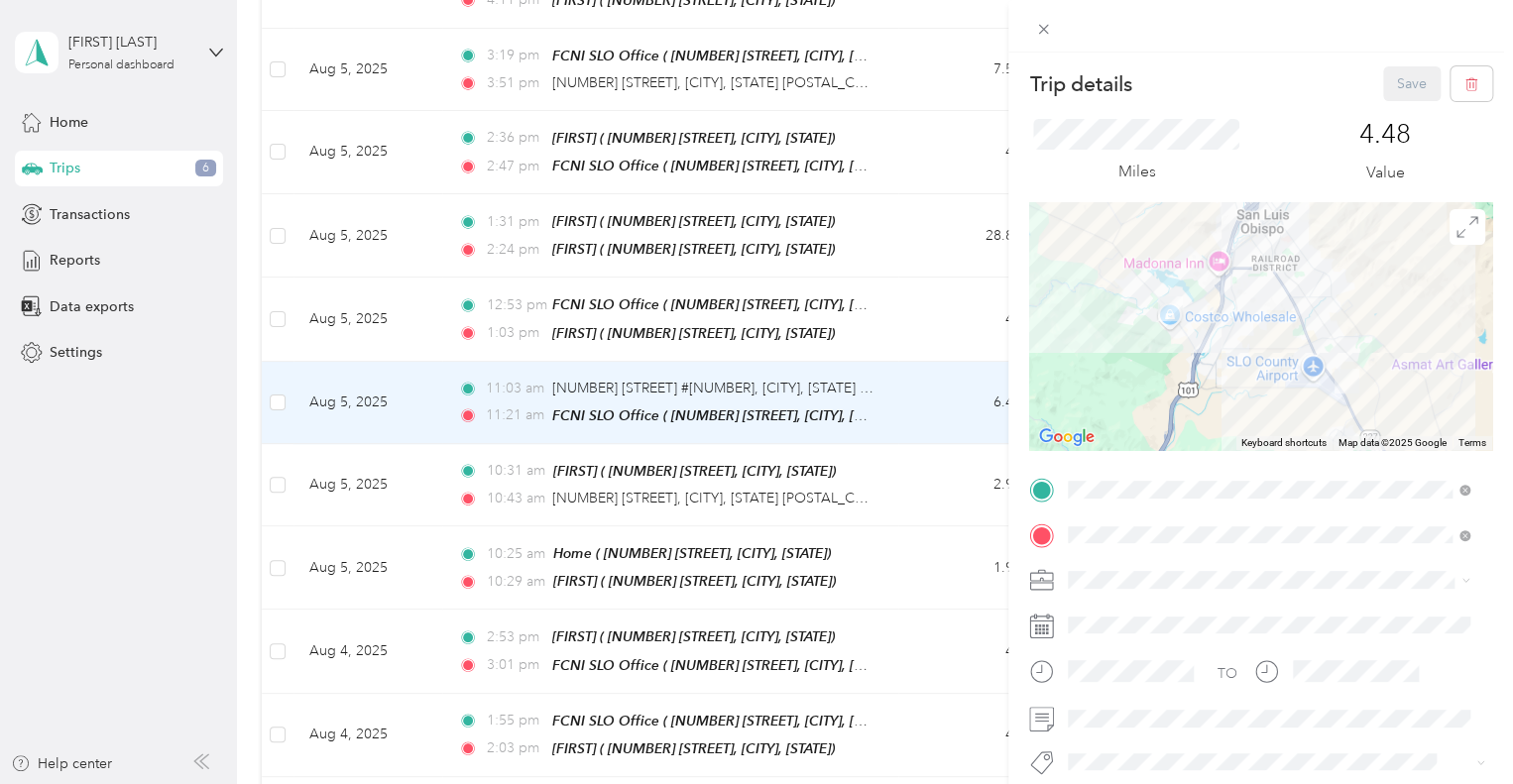 click on "Family Care Network" at bounding box center [1268, 615] 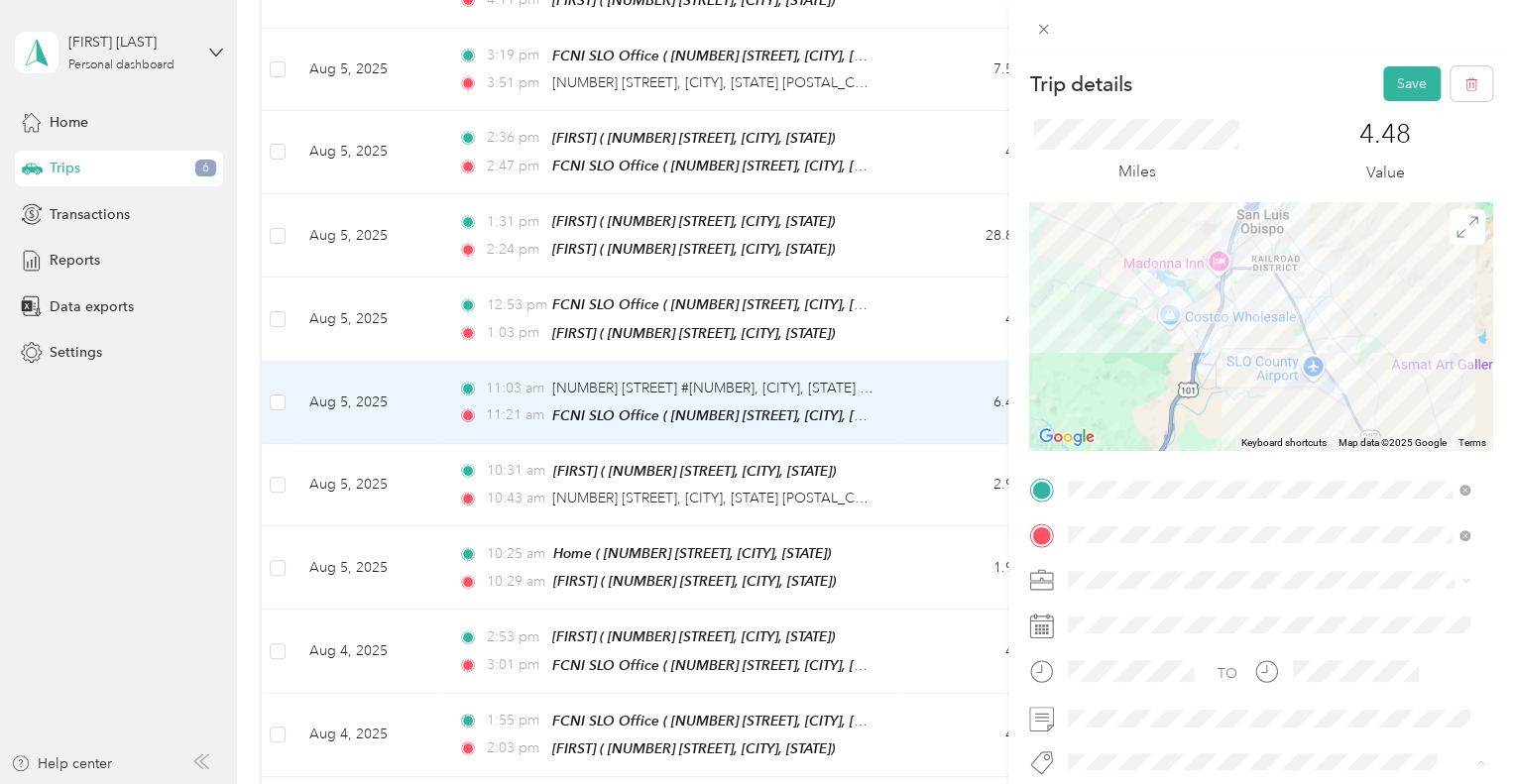 click on "Thpp-nmd (slo)" at bounding box center [1131, 727] 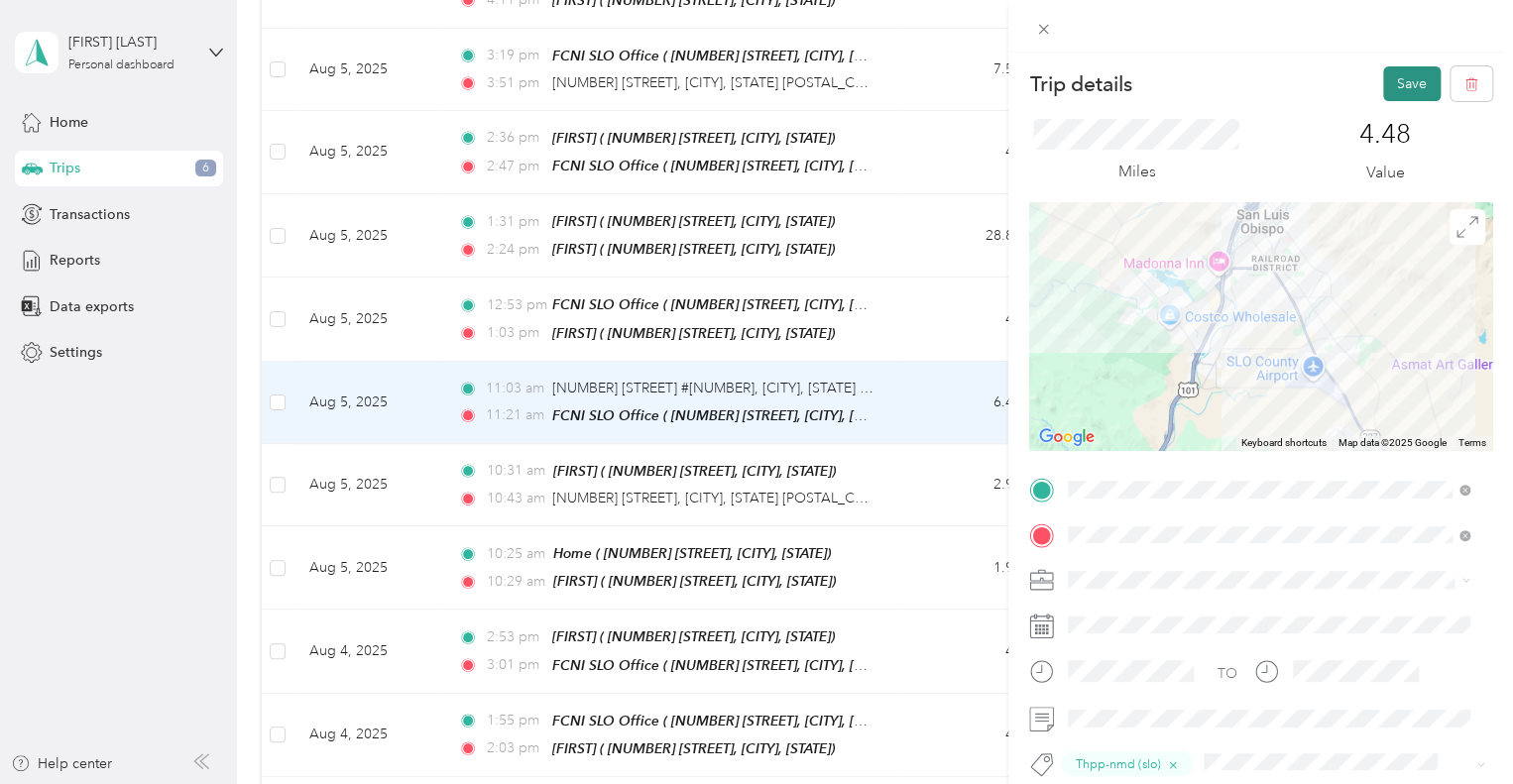 click on "Save" at bounding box center [1412, 83] 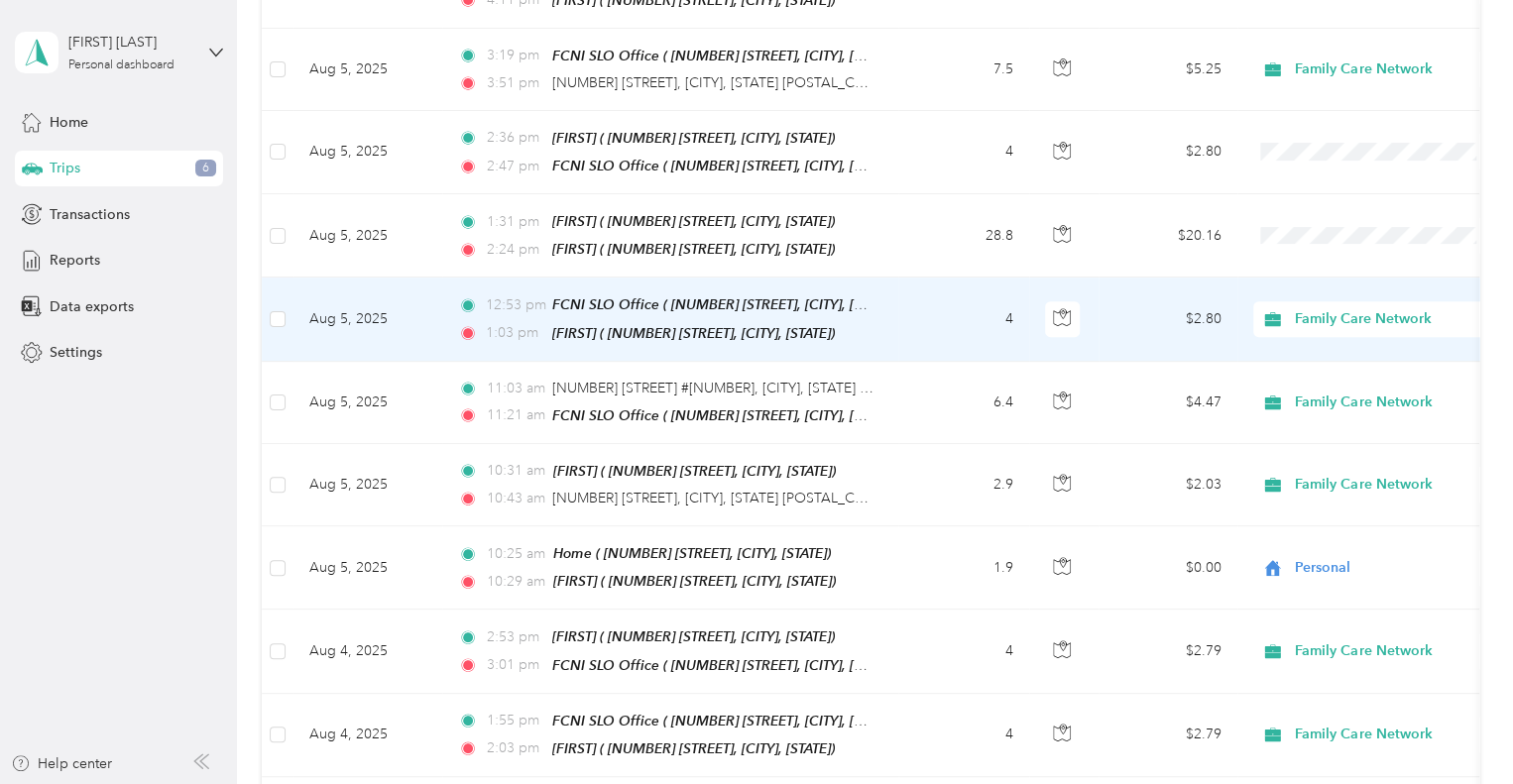 click on "Aug 5, 2025" at bounding box center (368, 319) 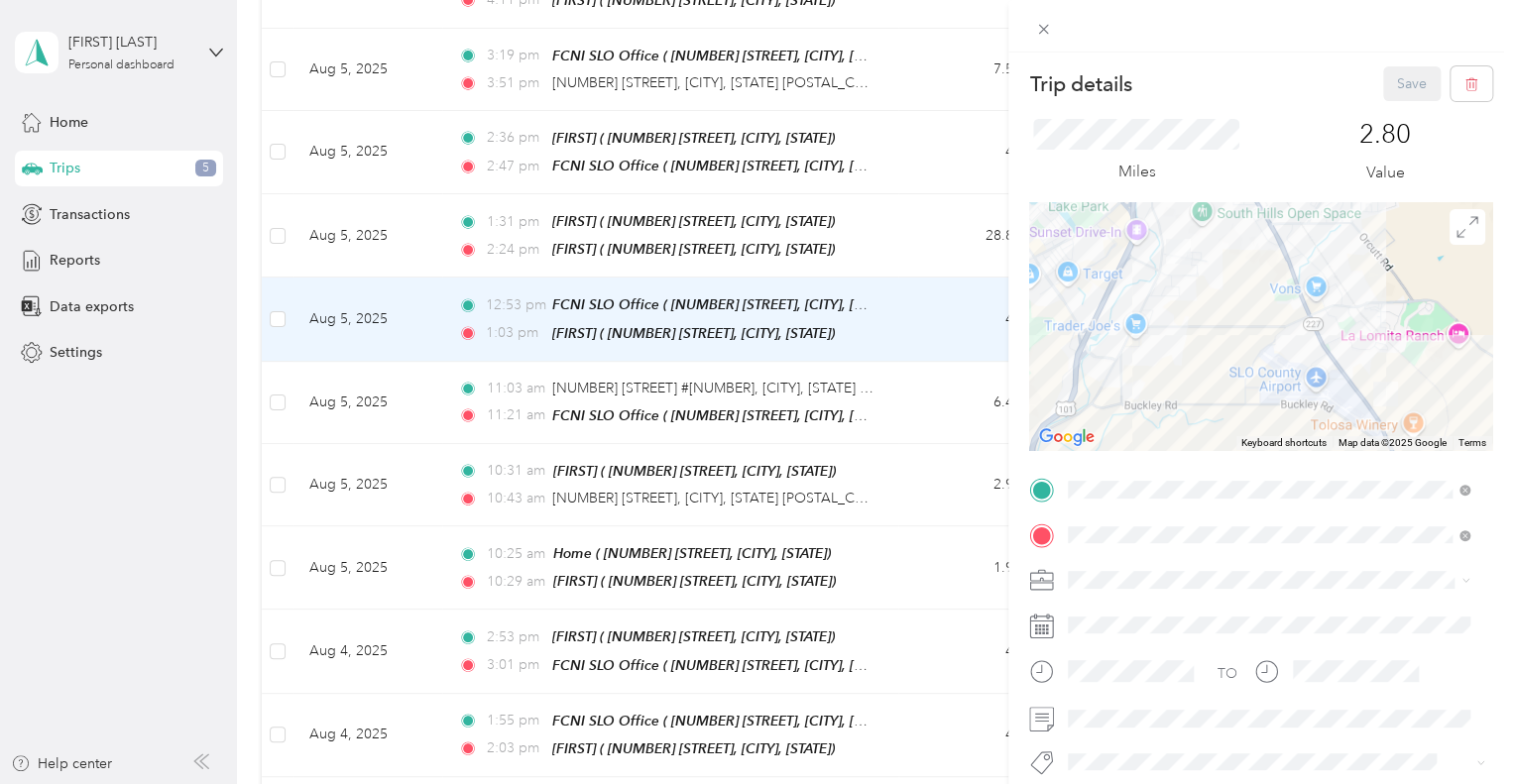 click on "Specialty Mhs" at bounding box center (1126, 716) 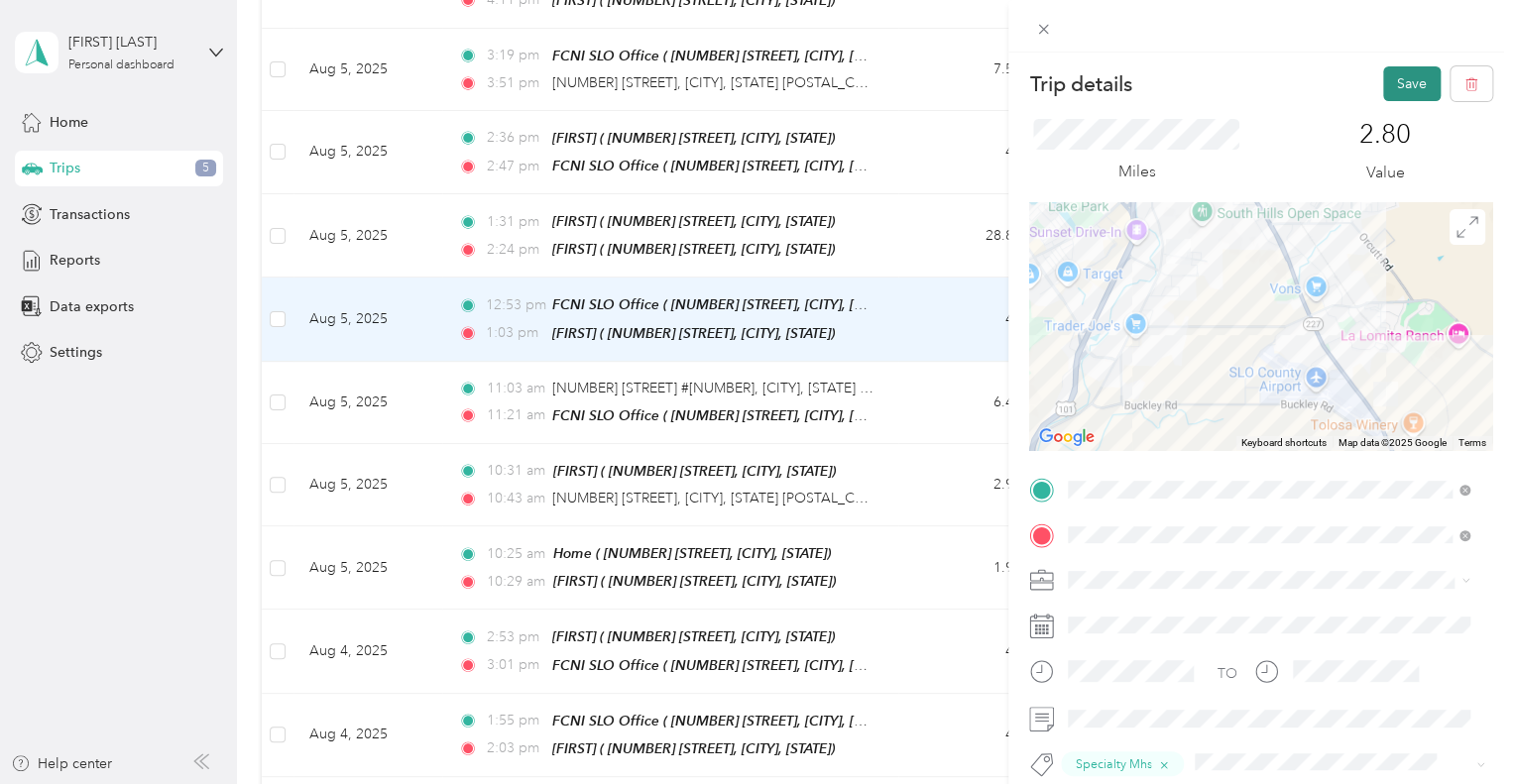 click on "Save" at bounding box center [1412, 83] 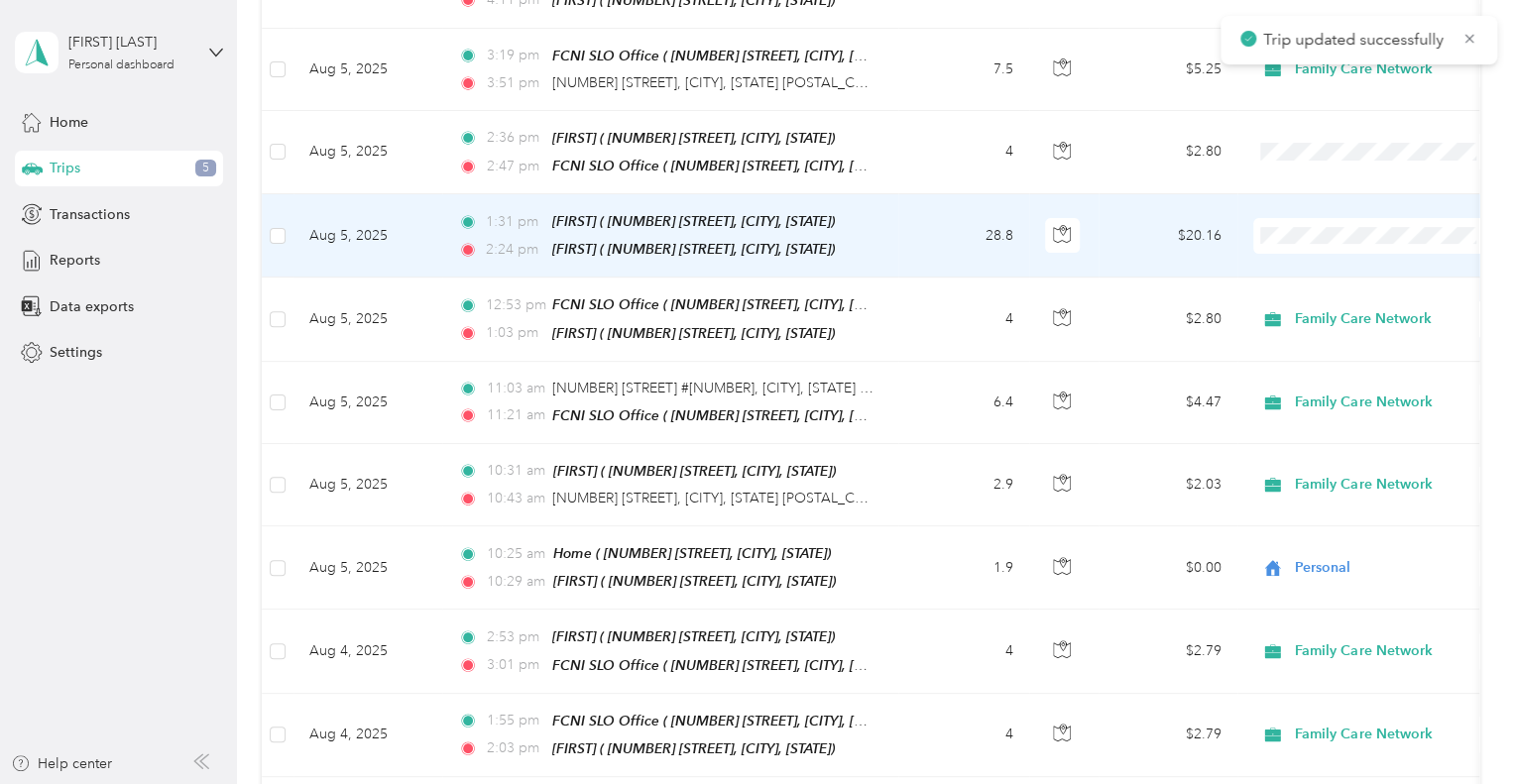 click on "Aug 5, 2025" at bounding box center (368, 236) 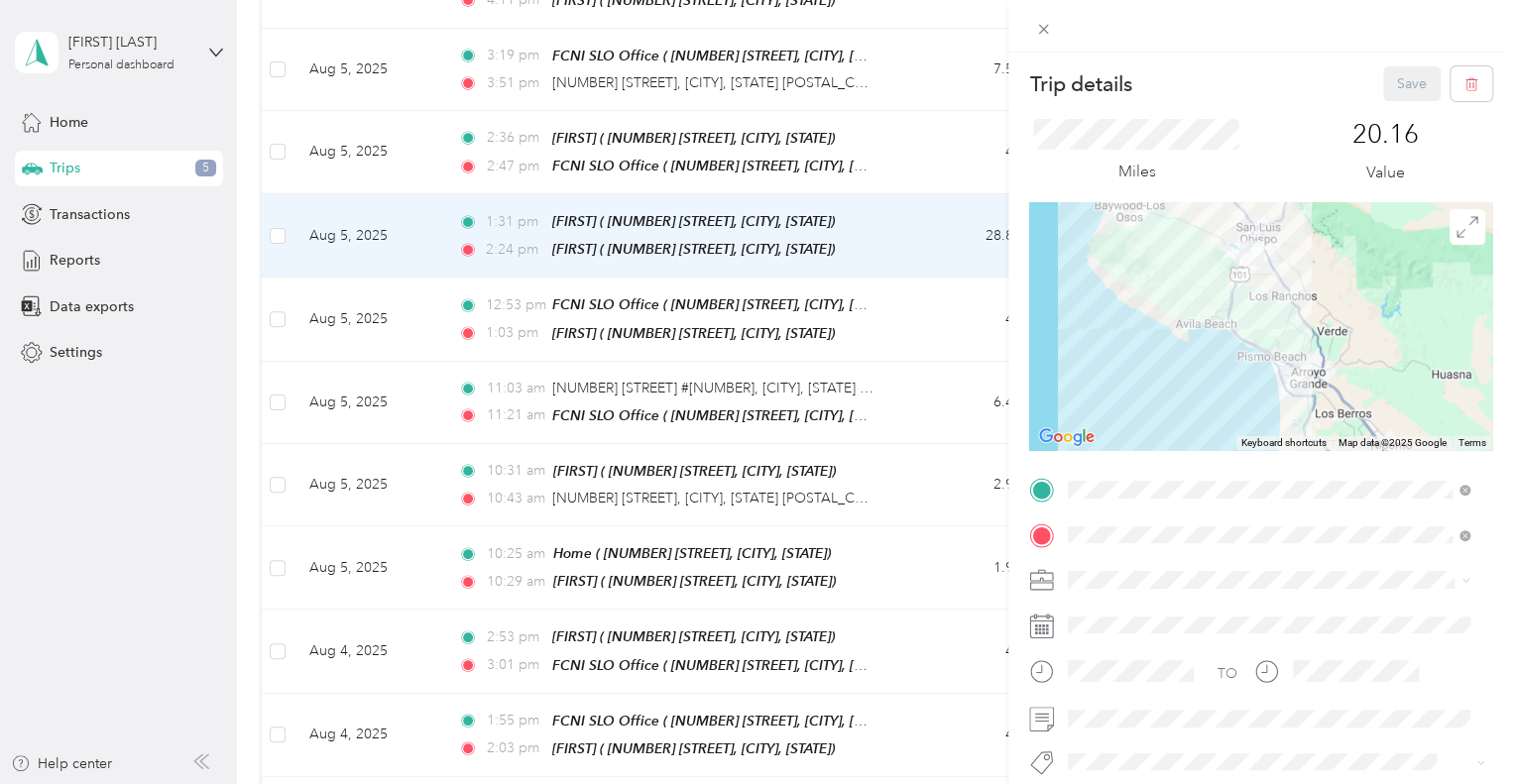 click on "Family Care Network" at bounding box center [1268, 613] 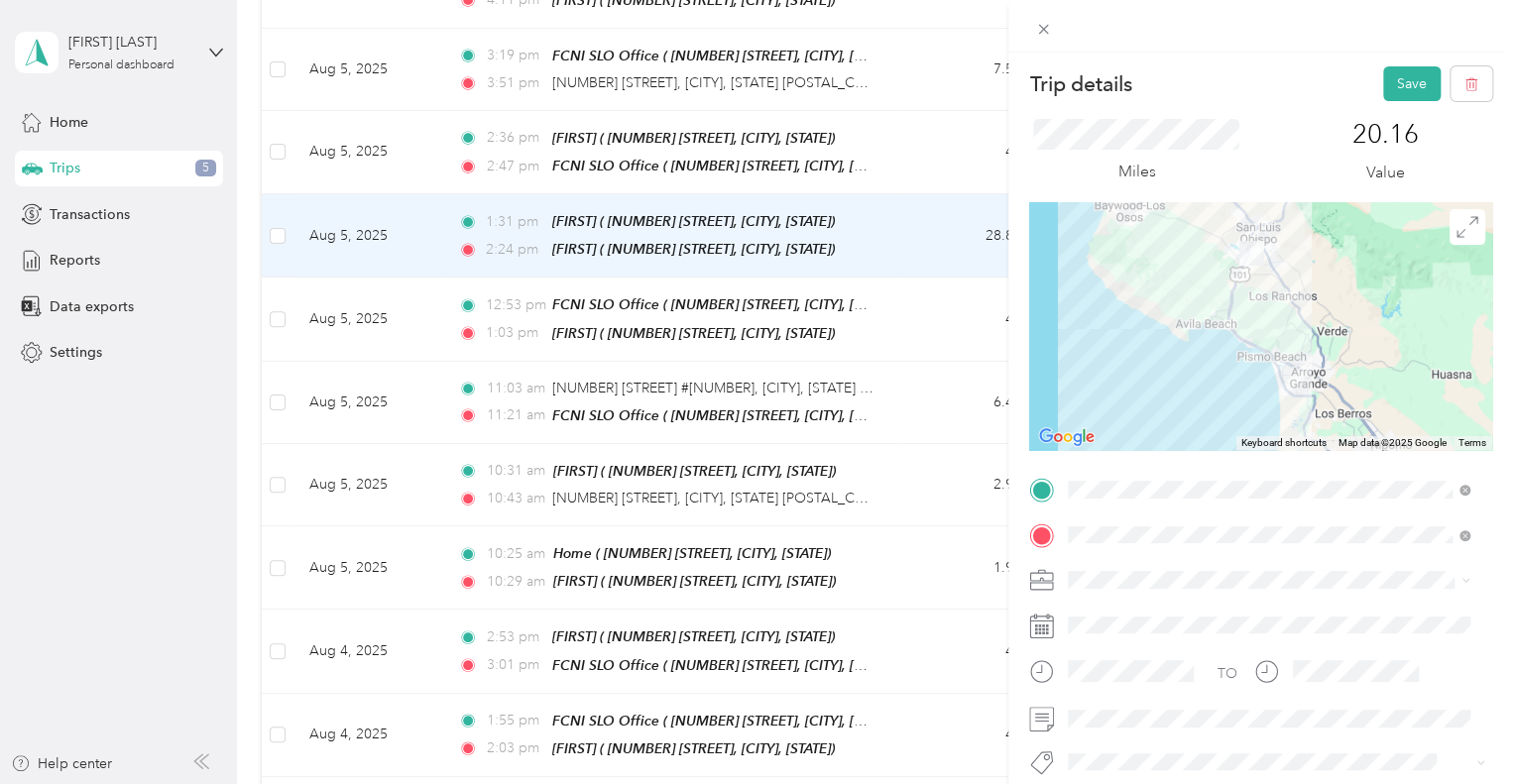 click on "Specialty Mhs" at bounding box center (1126, 727) 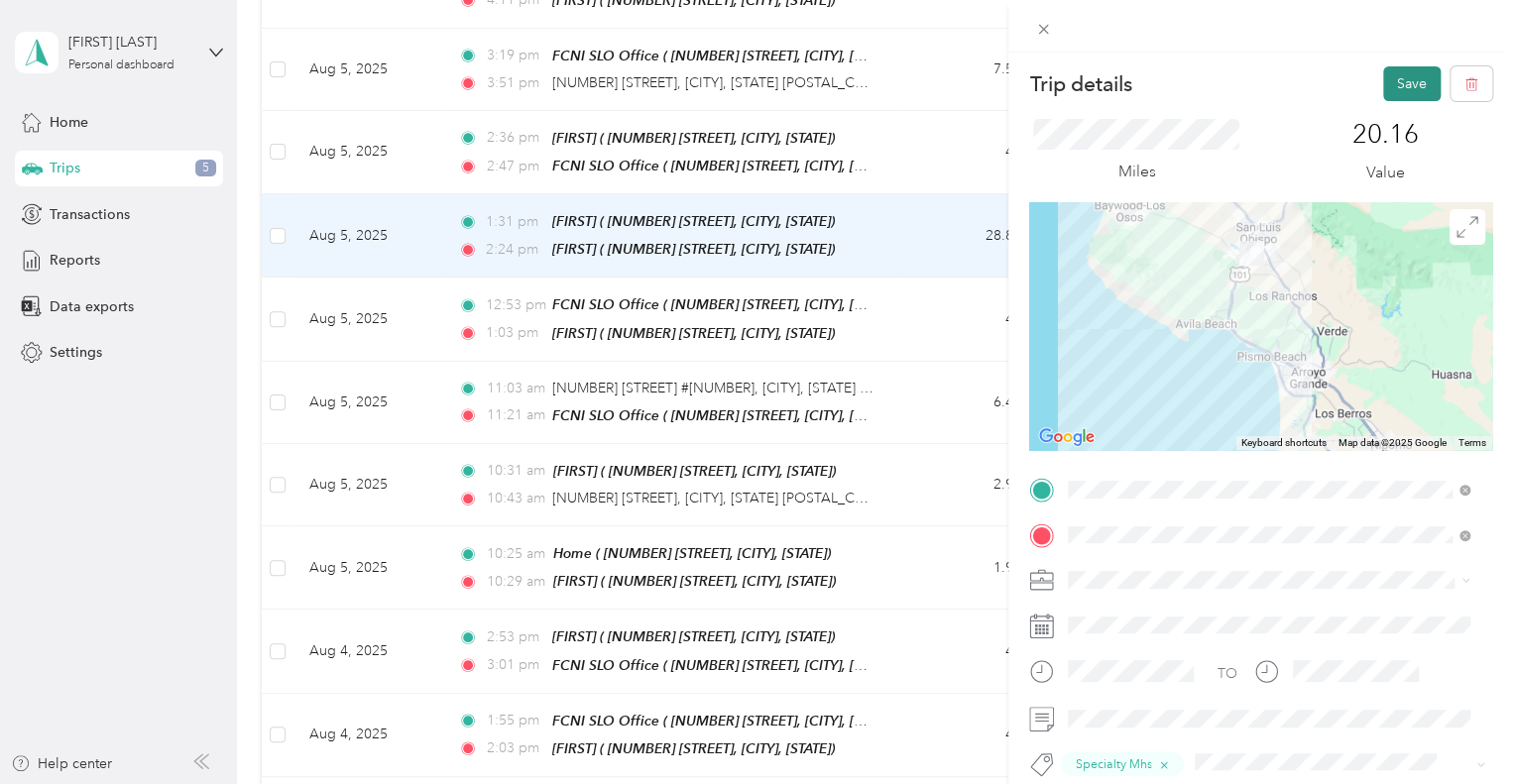 click on "Save" at bounding box center [1412, 83] 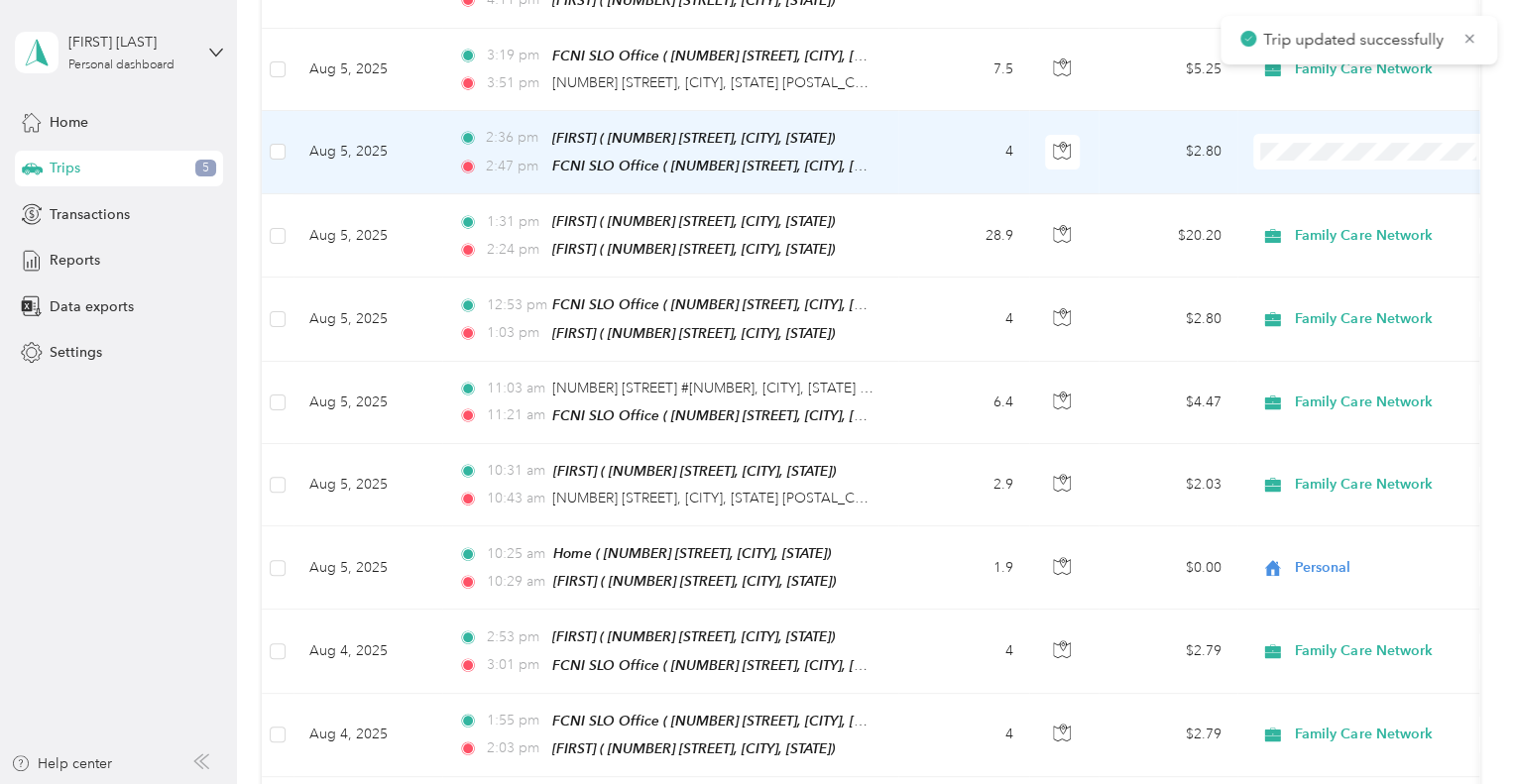 click on "Aug 5, 2025" at bounding box center [368, 153] 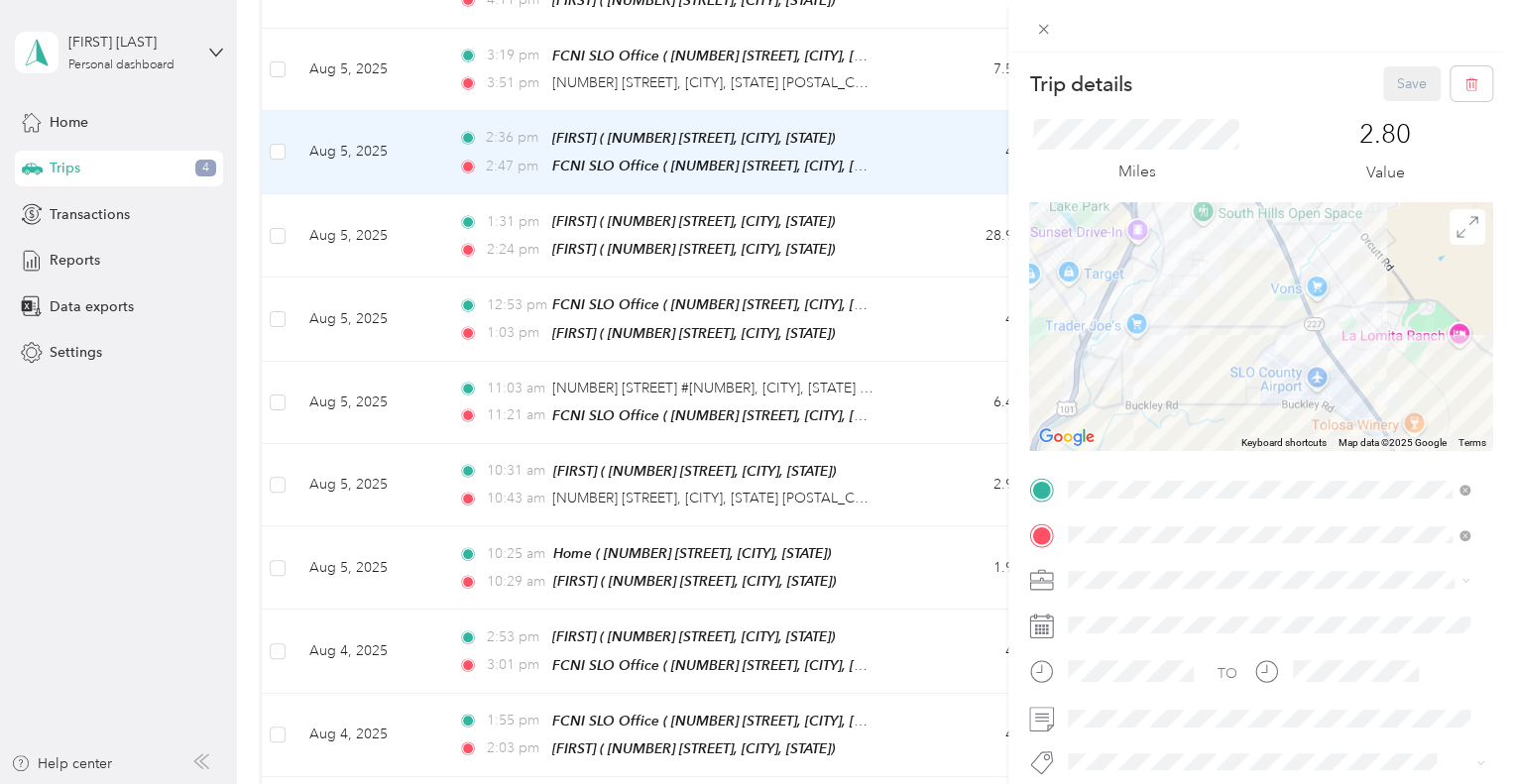 click on "Family Care Network" at bounding box center (1139, 604) 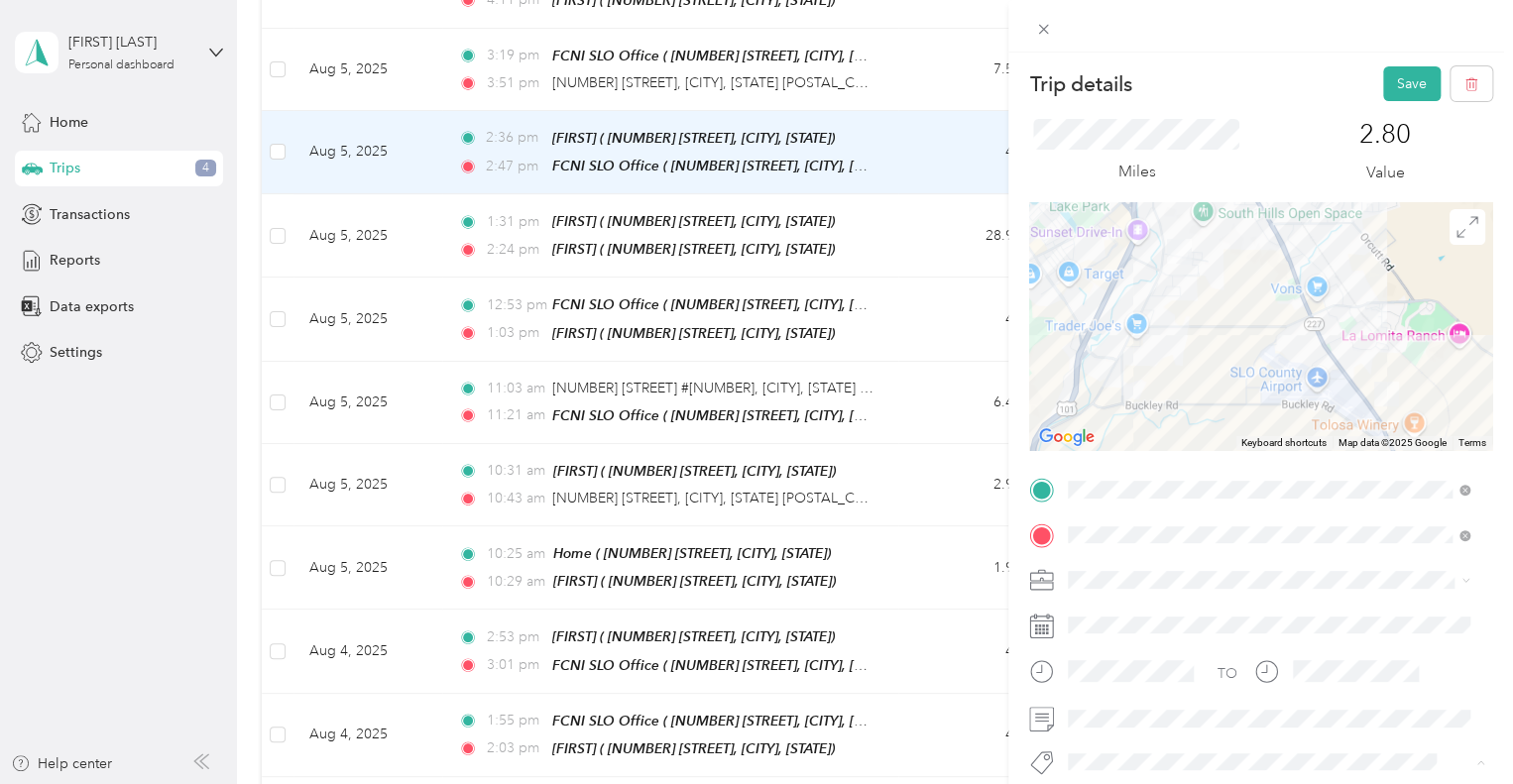 click on "Specialty Mhs" at bounding box center (1126, 727) 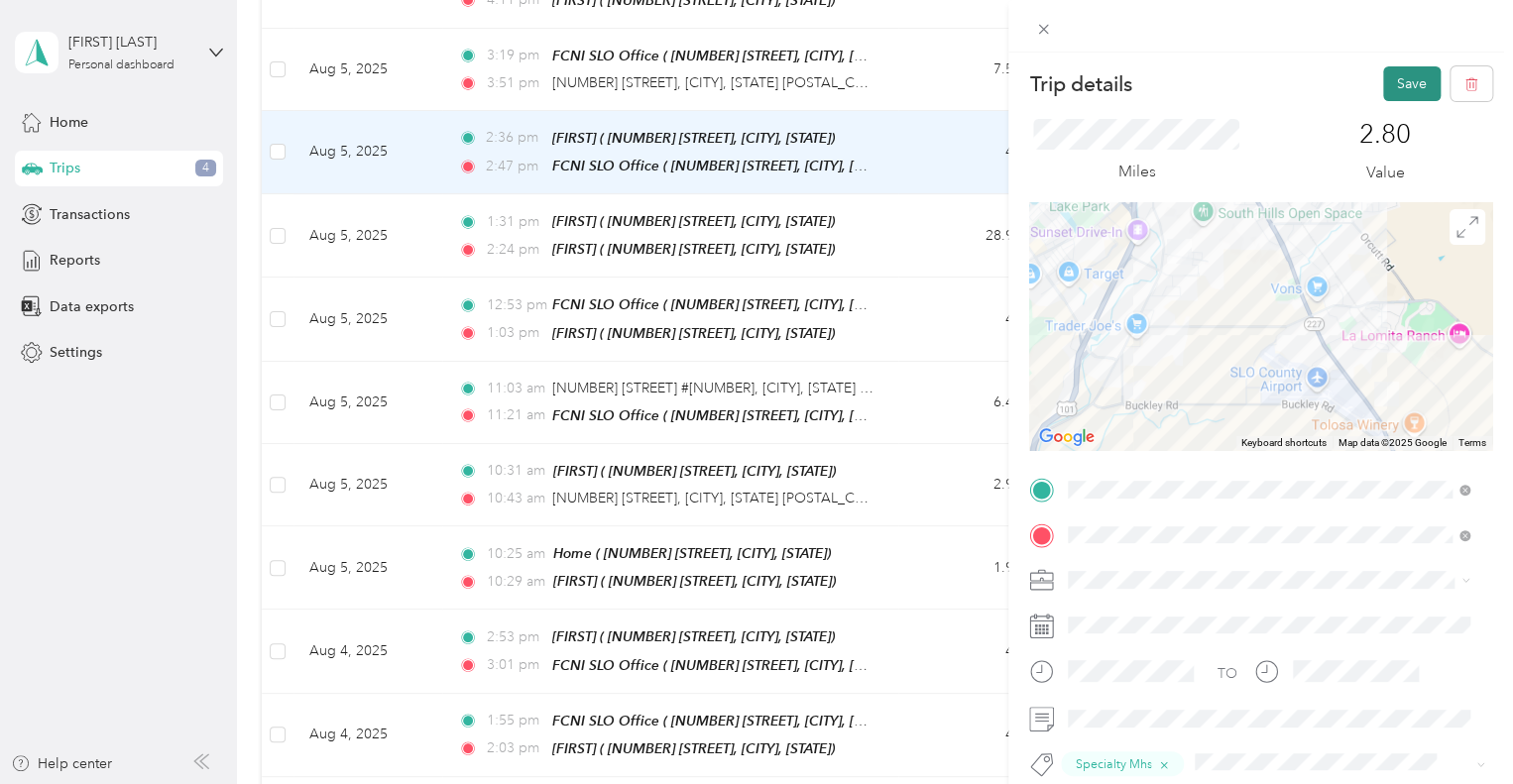 click on "Save" at bounding box center (1412, 83) 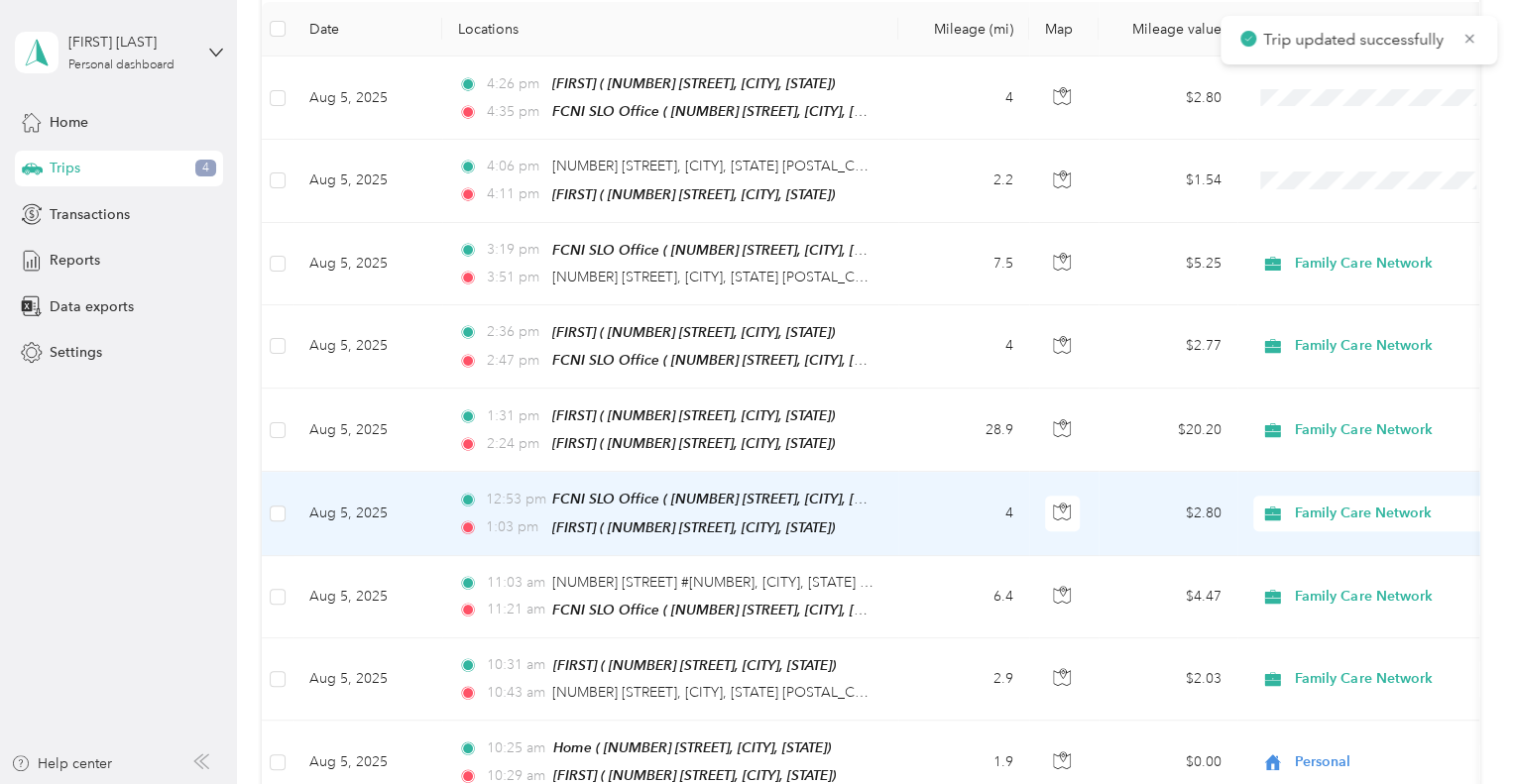 scroll, scrollTop: 278, scrollLeft: 0, axis: vertical 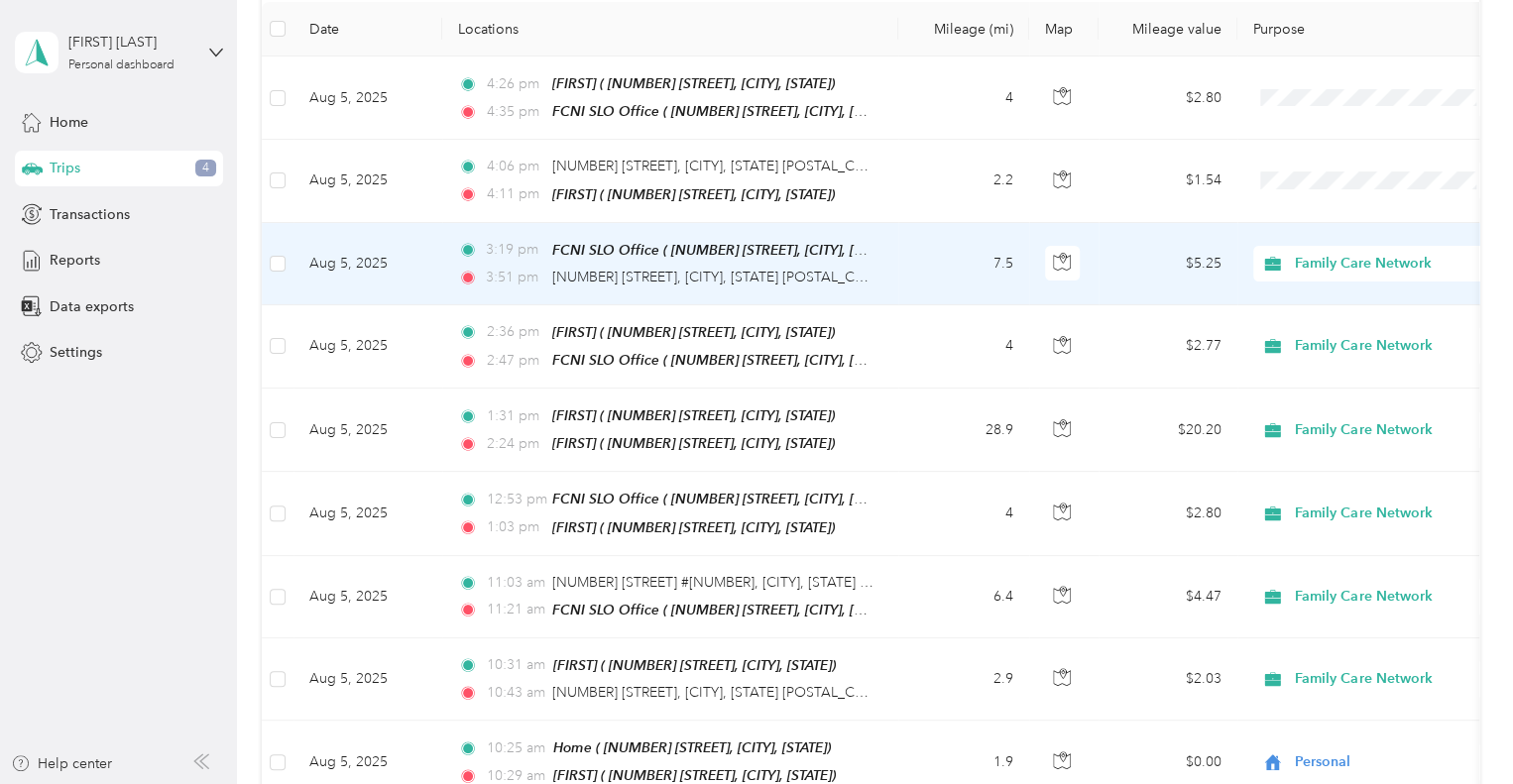 click on "Aug 5, 2025" at bounding box center (368, 264) 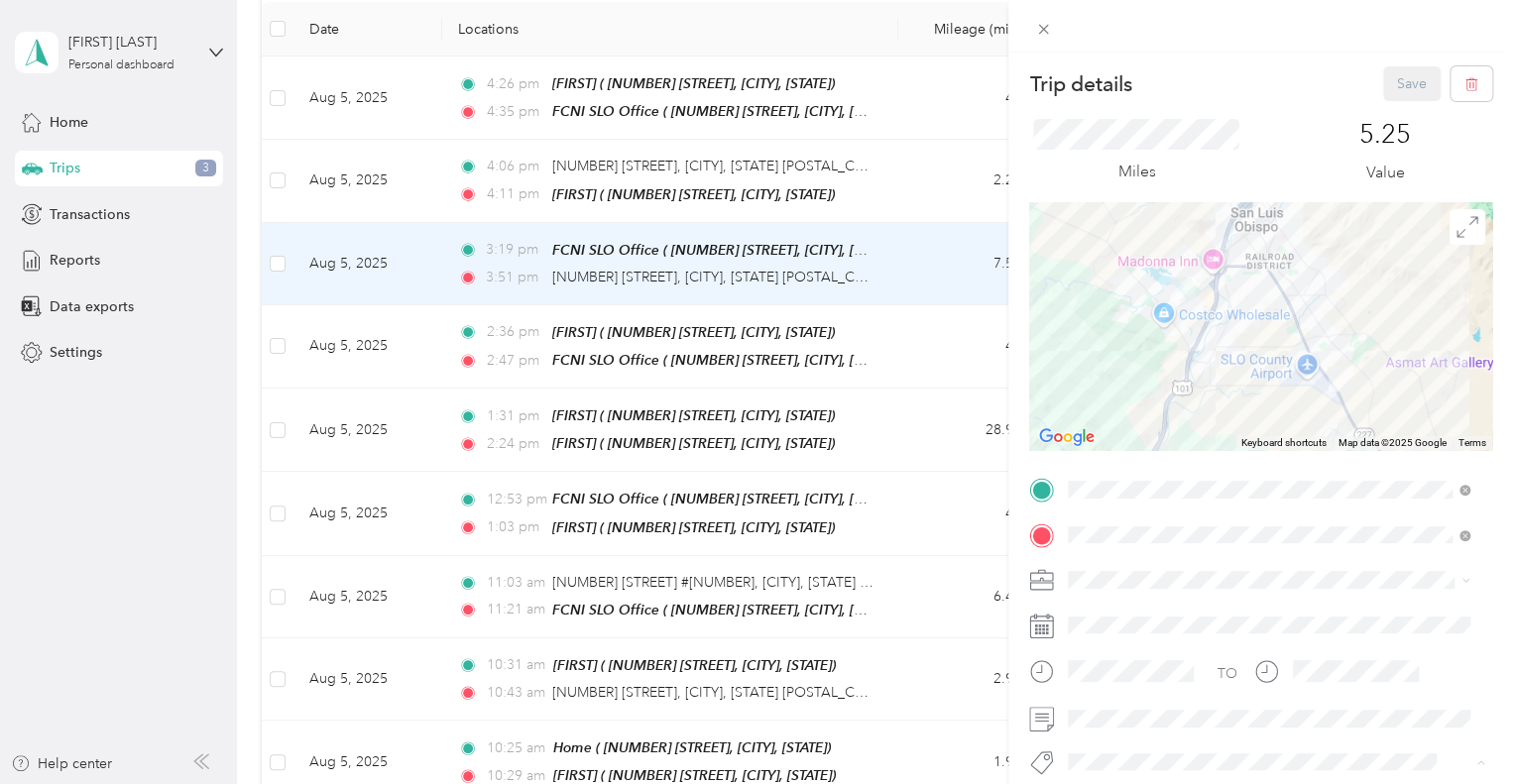 click on "Specialty Mhs" at bounding box center [1268, 727] 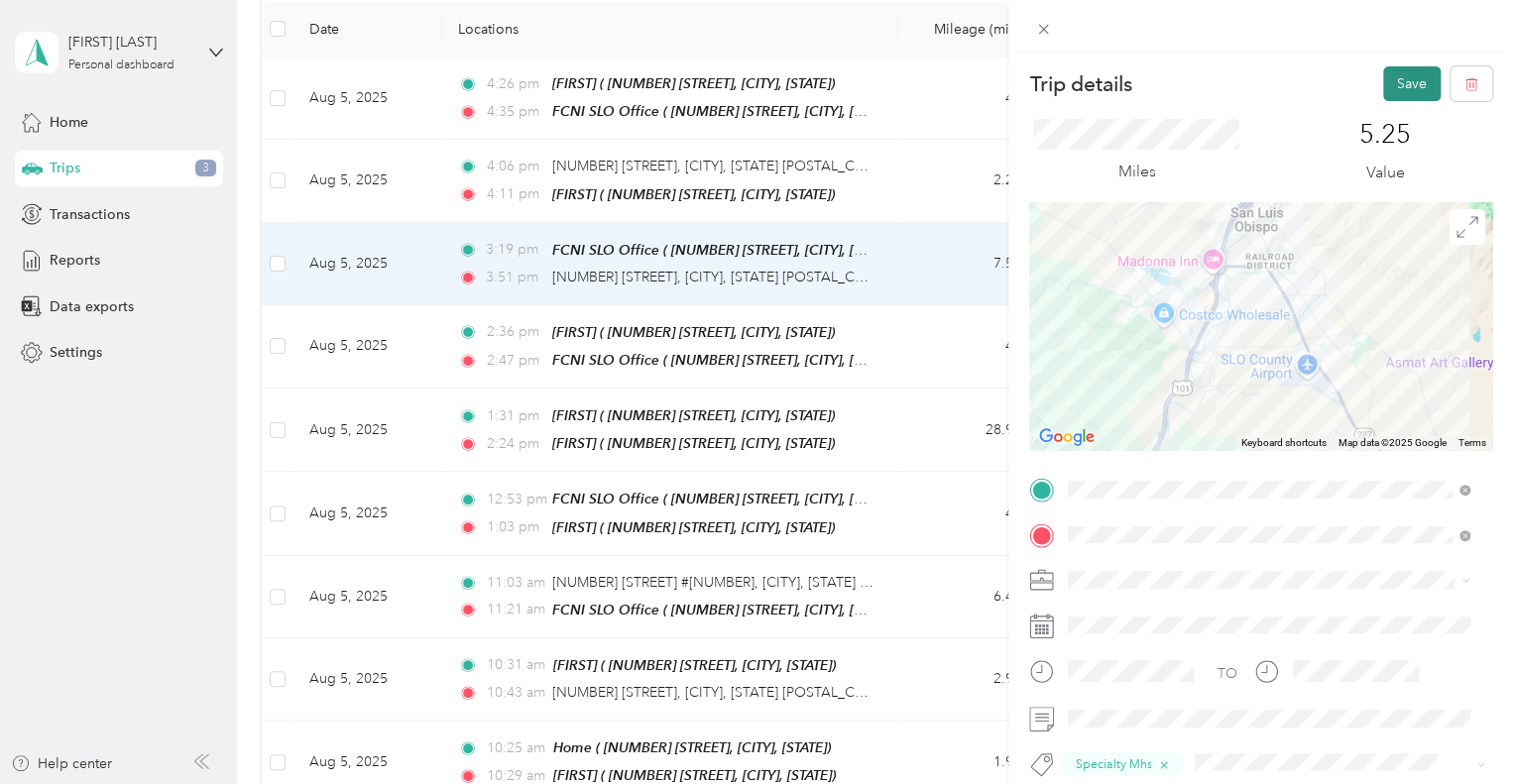 click on "Save" at bounding box center [1412, 83] 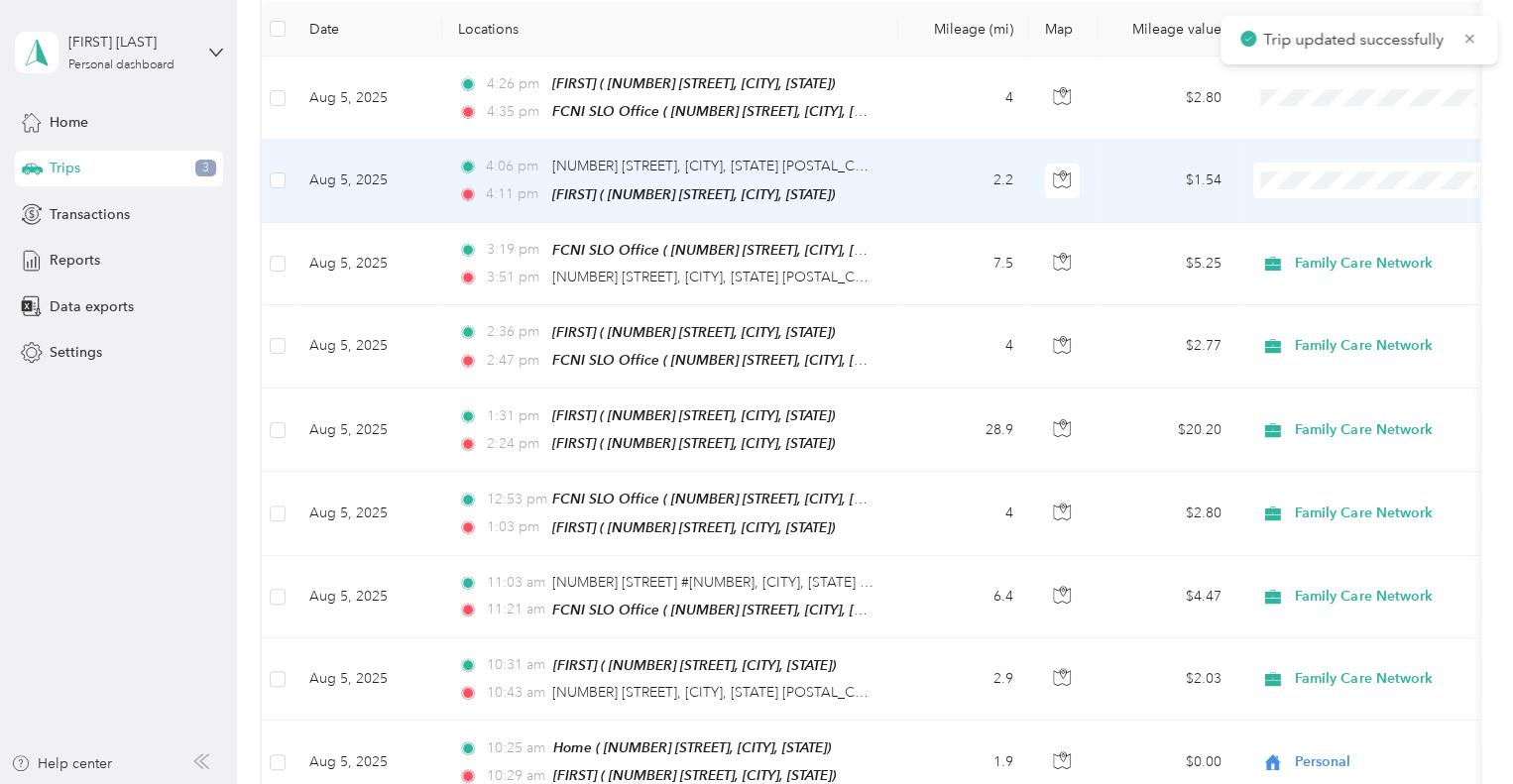 click on "Aug 5, 2025" at bounding box center [368, 180] 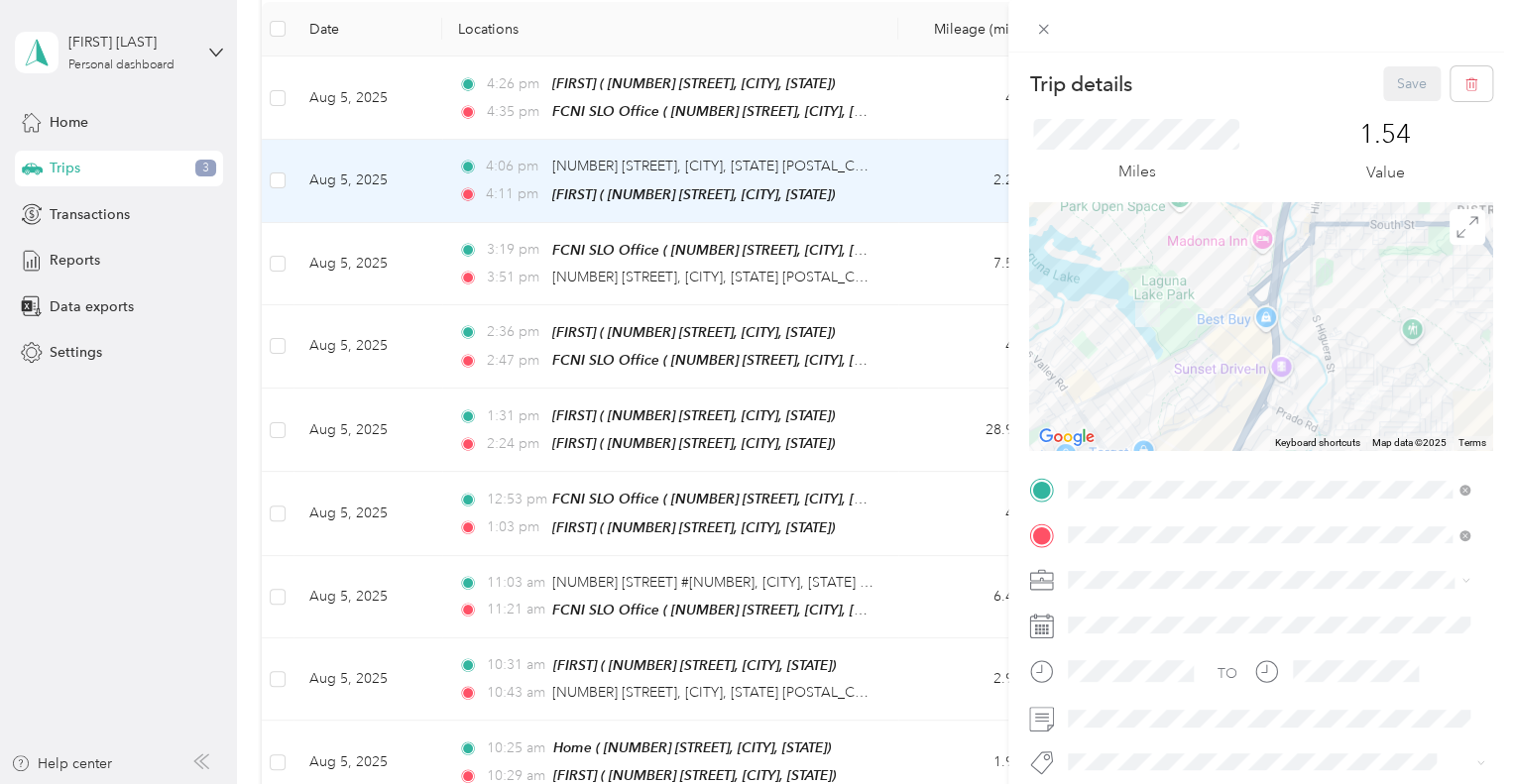 click on "Family Care Network" at bounding box center (1268, 605) 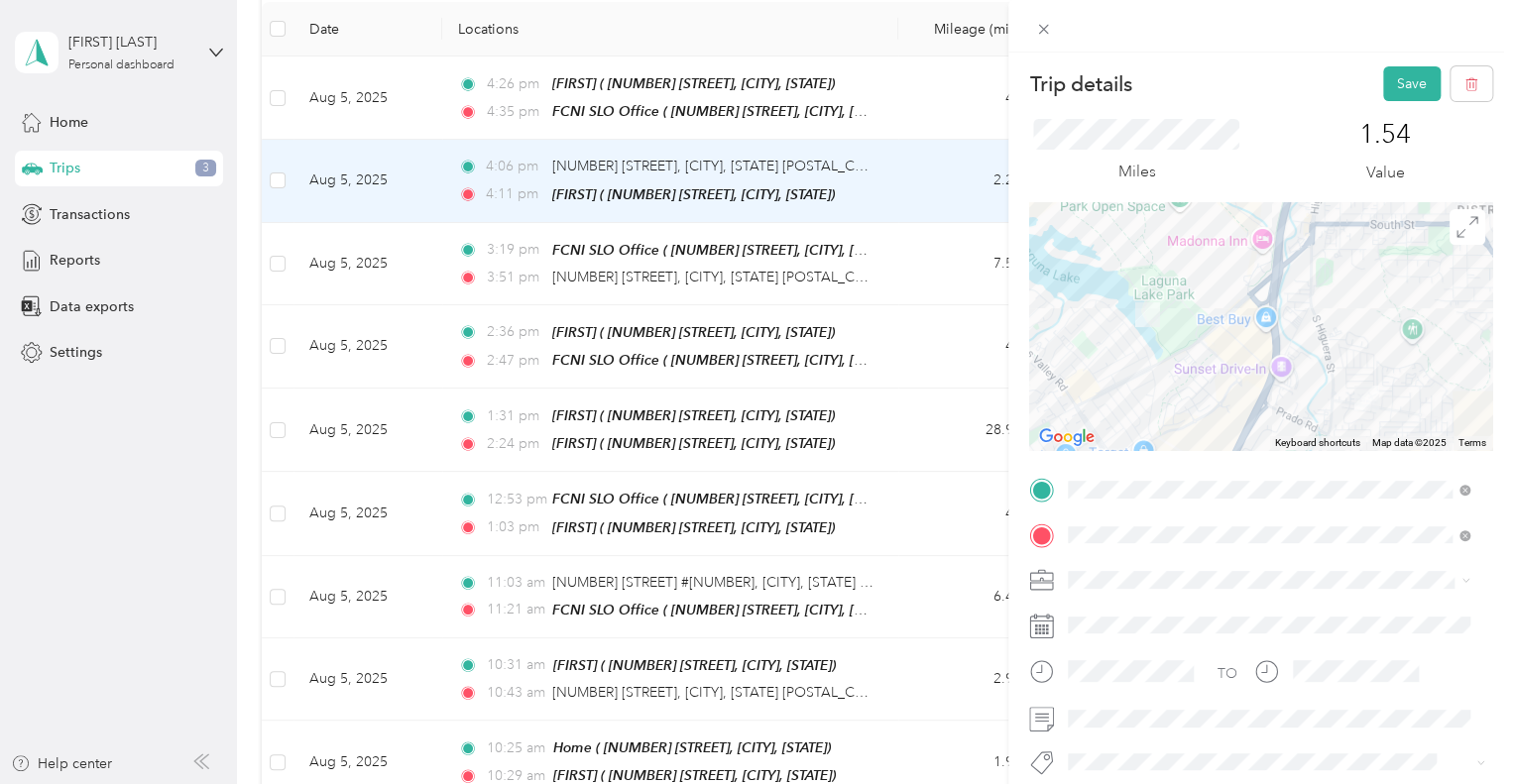 click on "Specialty Mhs" at bounding box center [1126, 727] 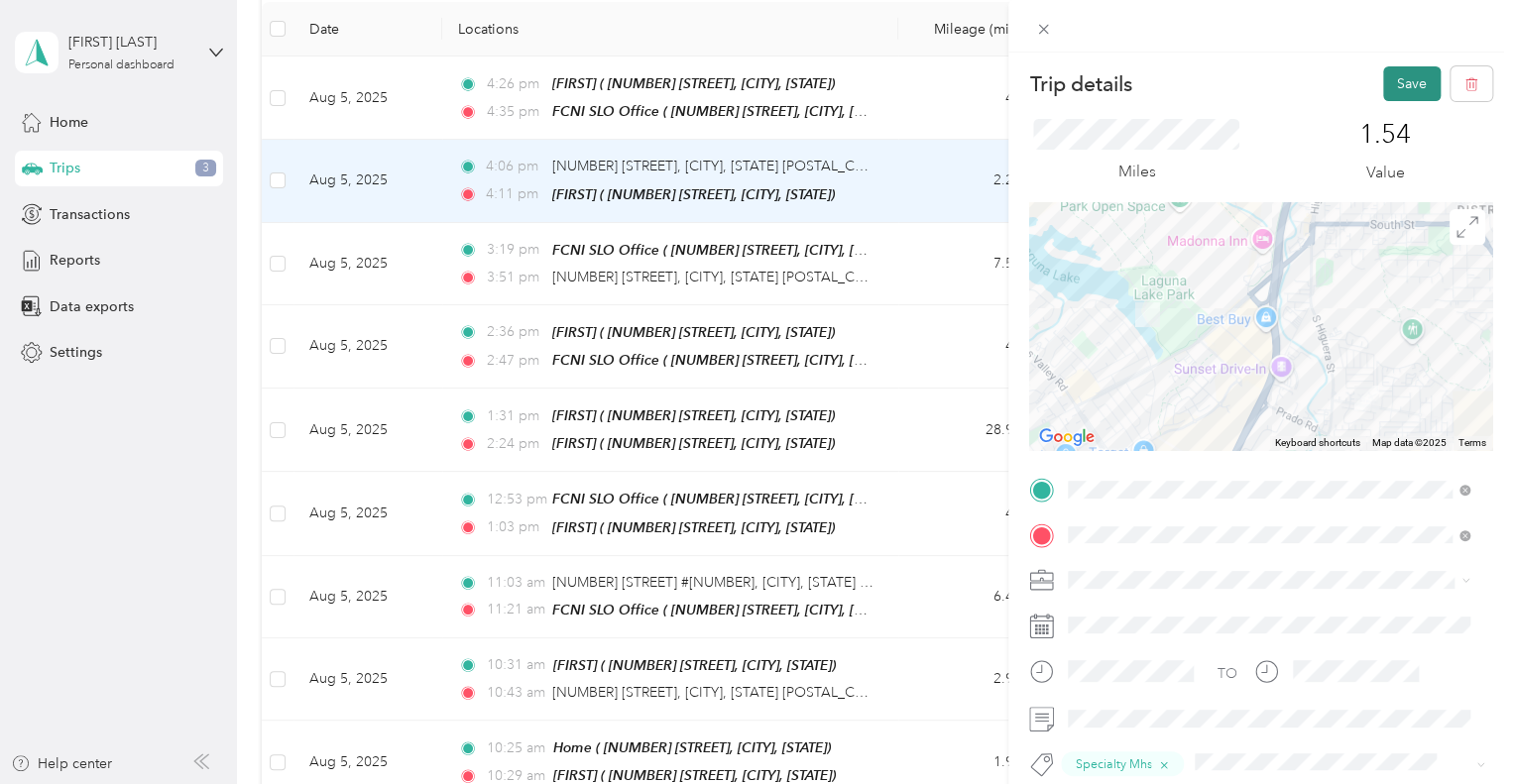 drag, startPoint x: 1384, startPoint y: 62, endPoint x: 1389, endPoint y: 83, distance: 21.587033 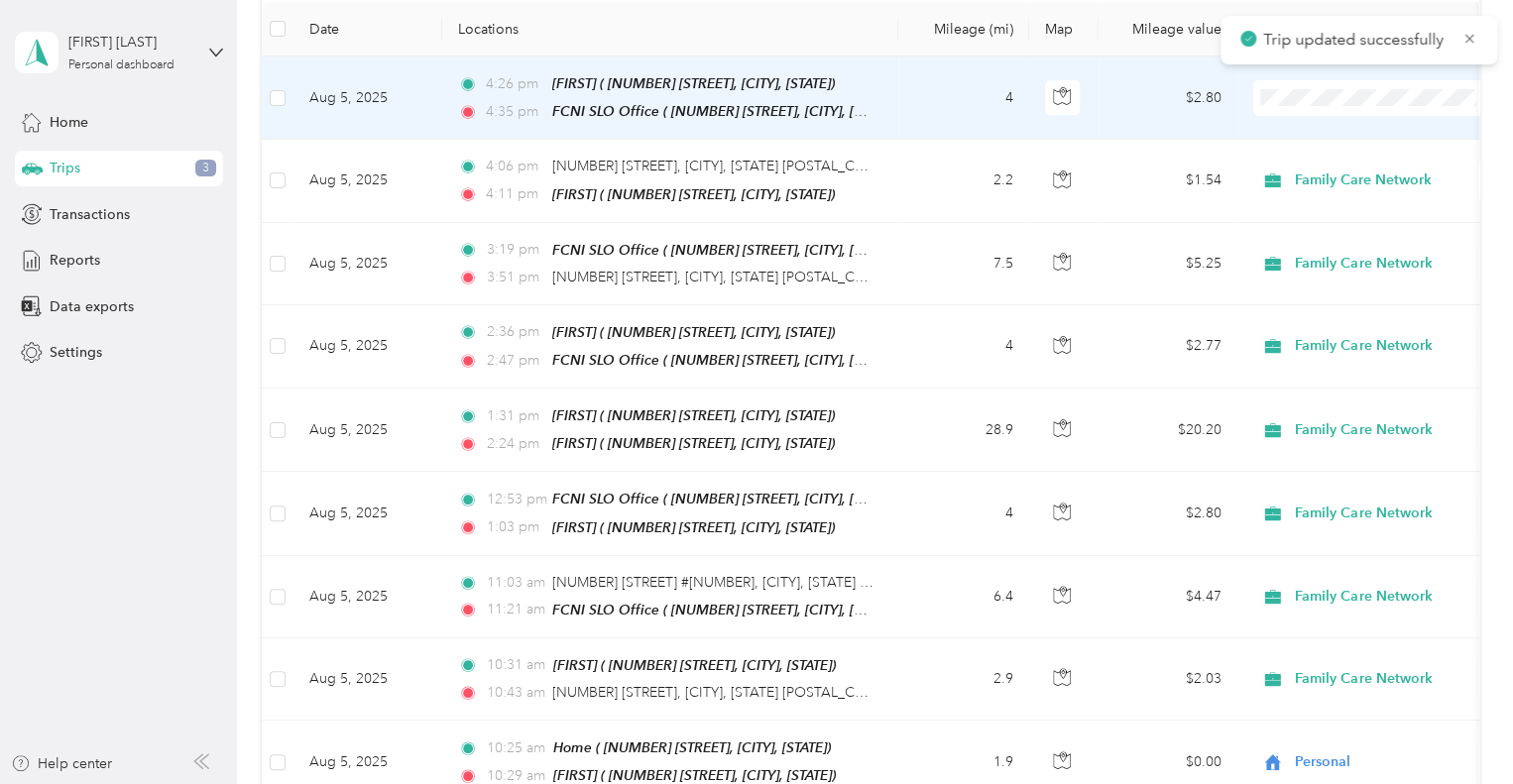 click on "Aug 5, 2025" at bounding box center [368, 98] 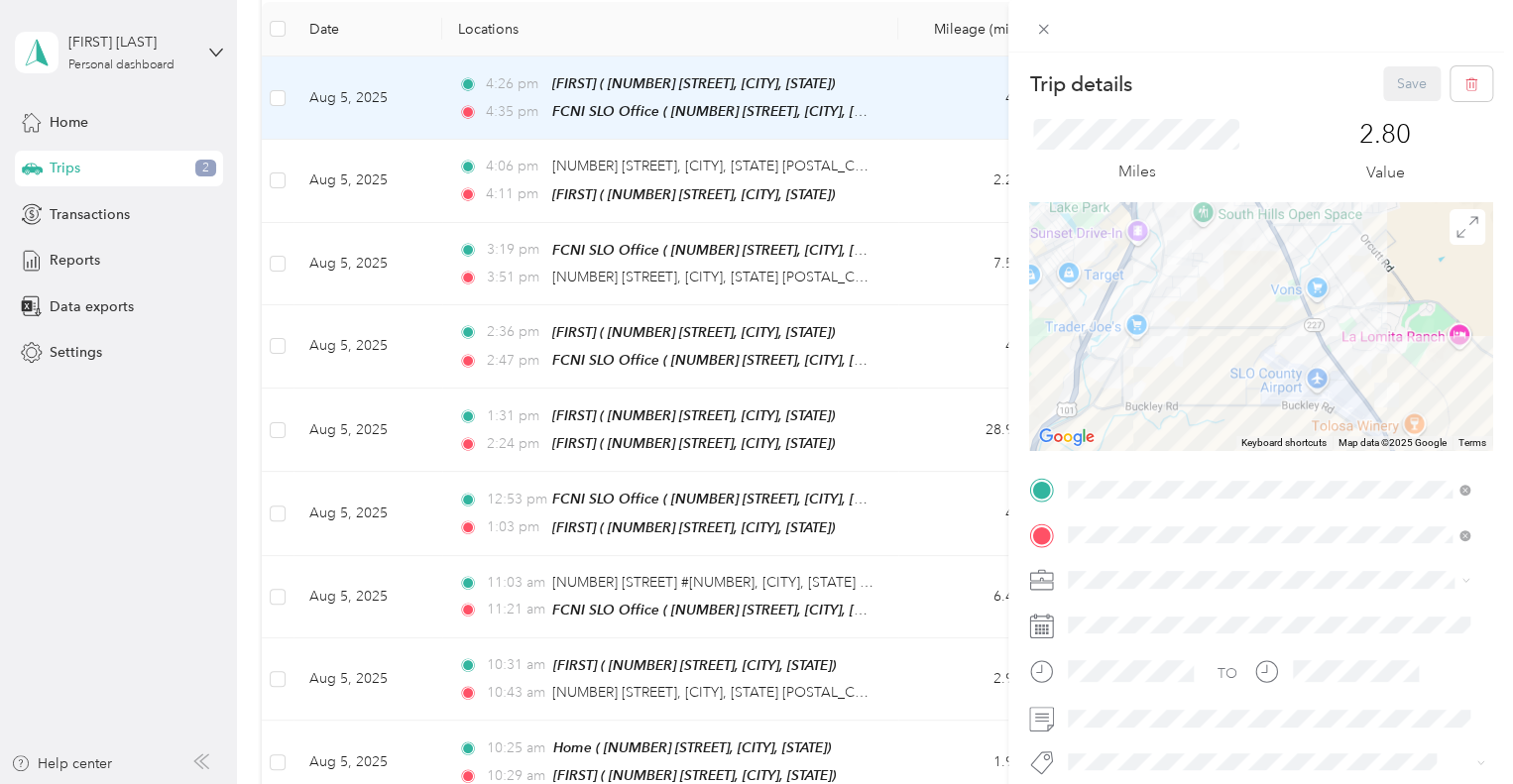 click on "Family Care Network" at bounding box center [1268, 607] 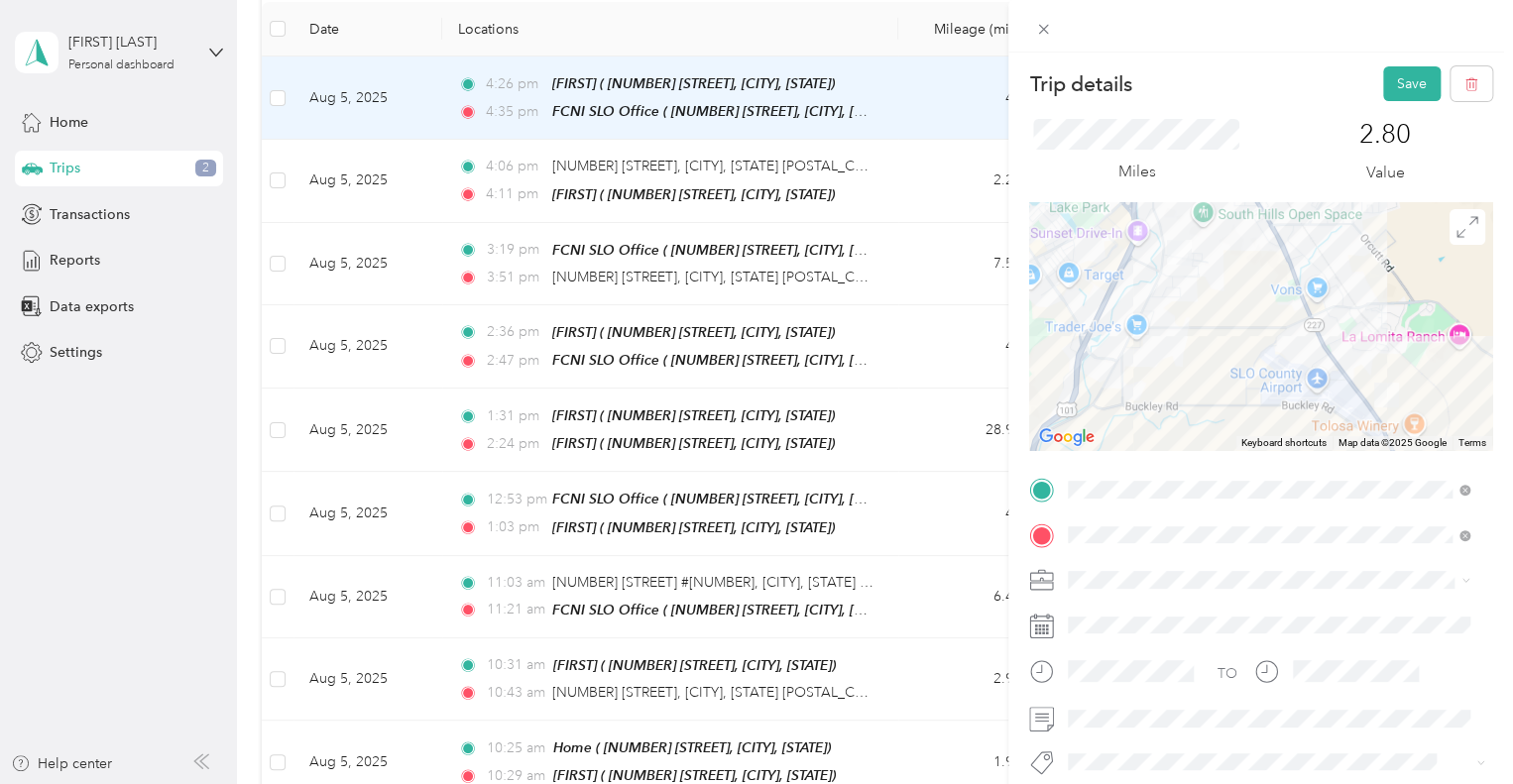 click on "Specialty Mhs" at bounding box center [1268, 723] 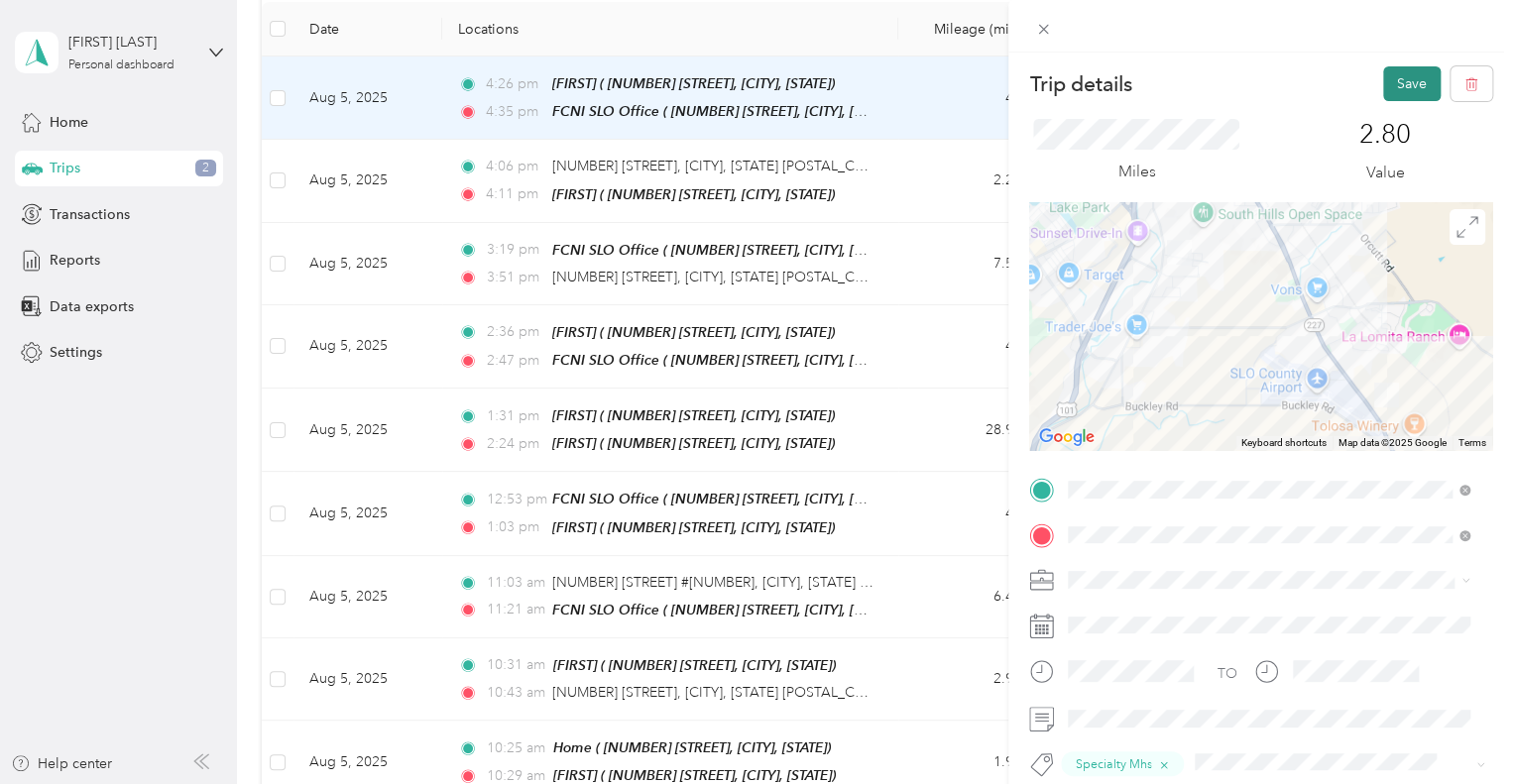 click on "Save" at bounding box center [1412, 83] 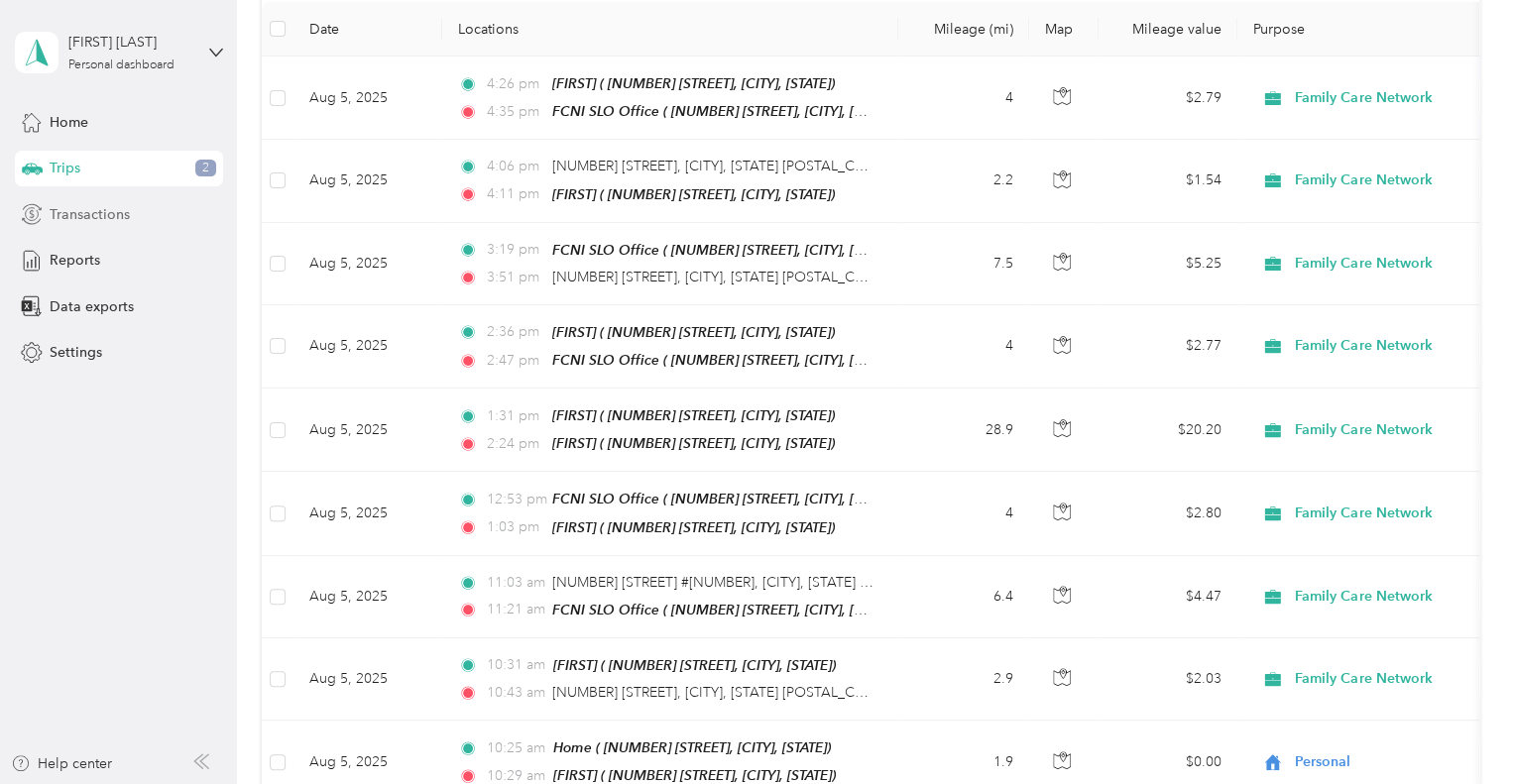 click on "Transactions" at bounding box center (89, 214) 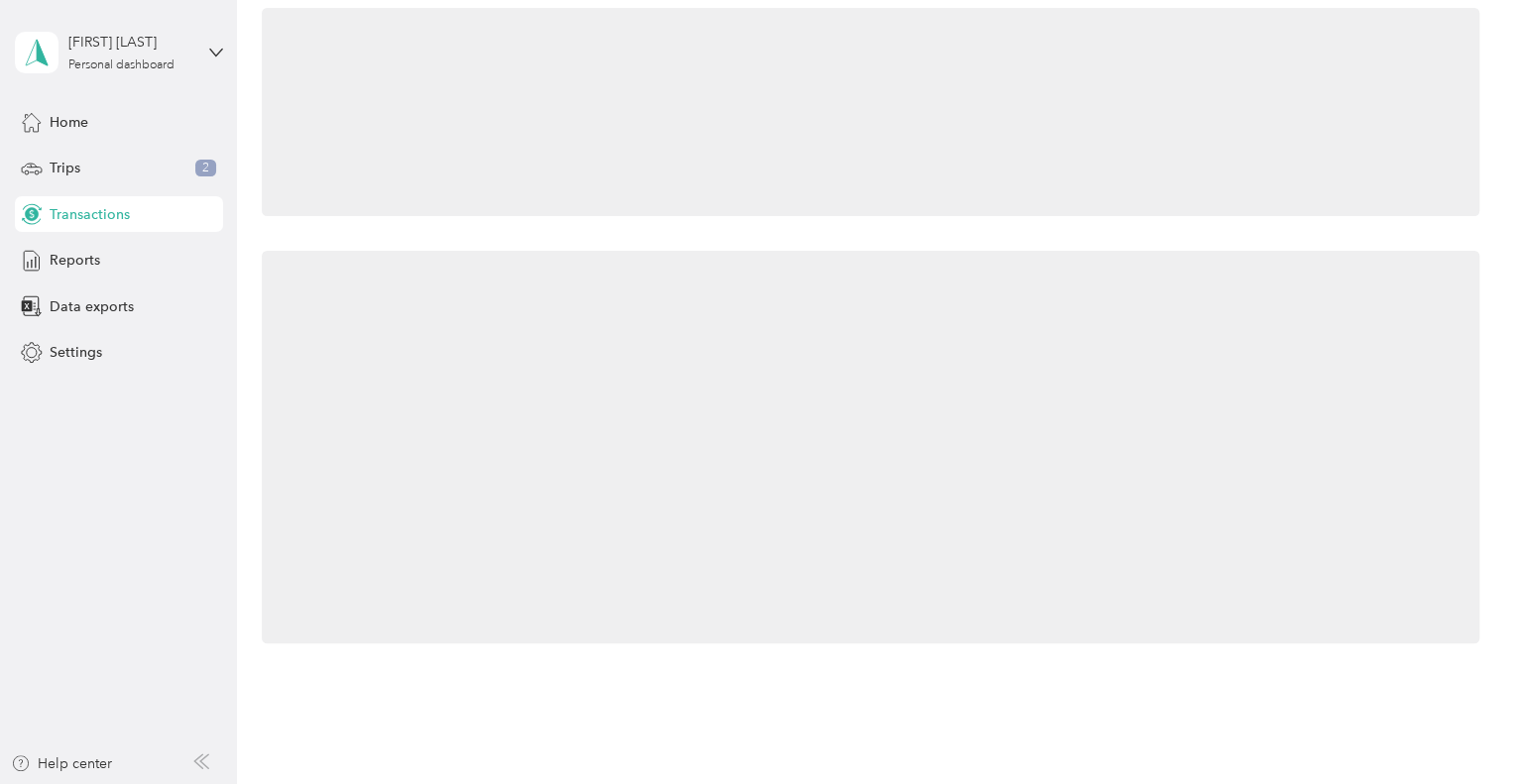 scroll, scrollTop: 278, scrollLeft: 0, axis: vertical 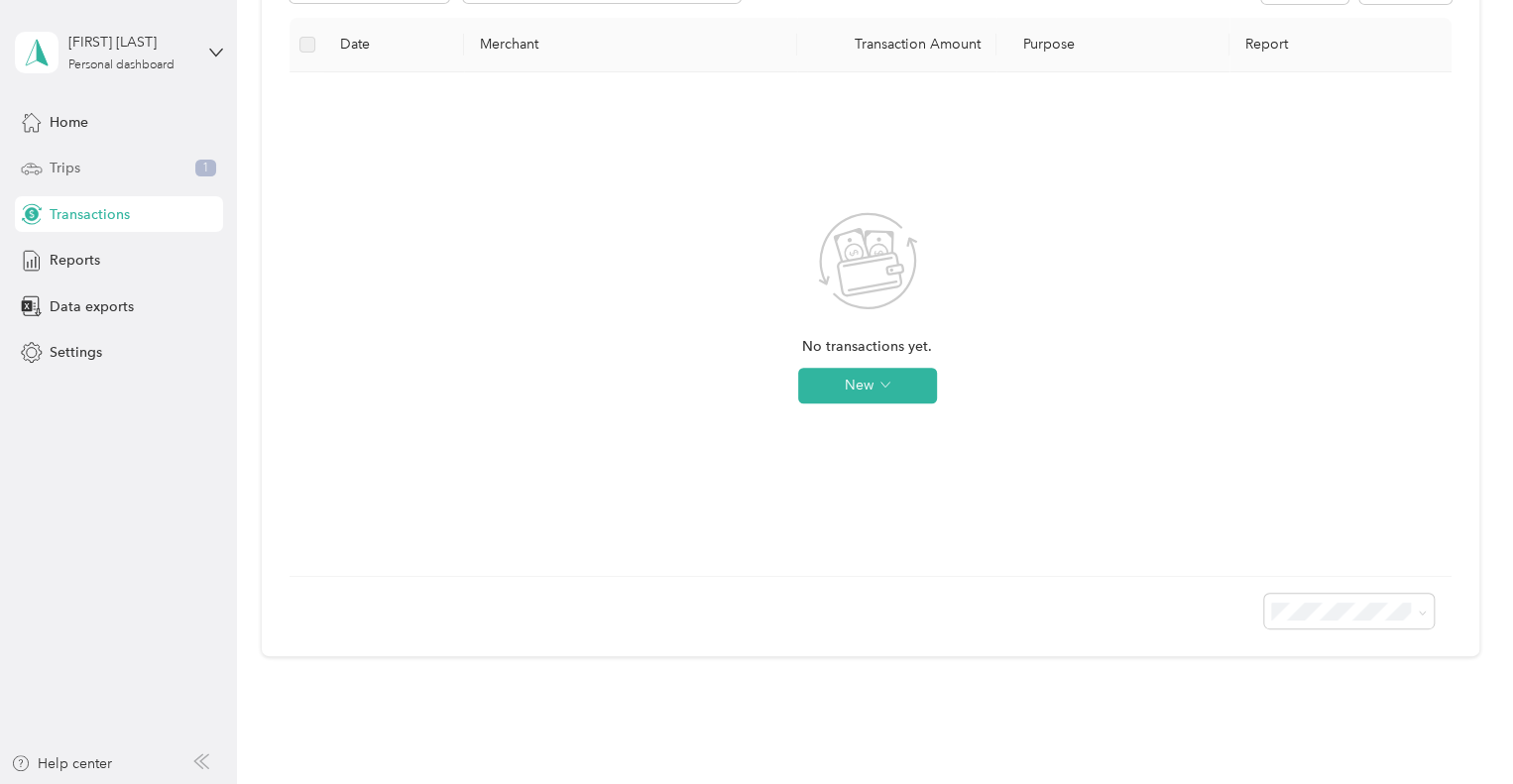 click on "Trips" at bounding box center (64, 168) 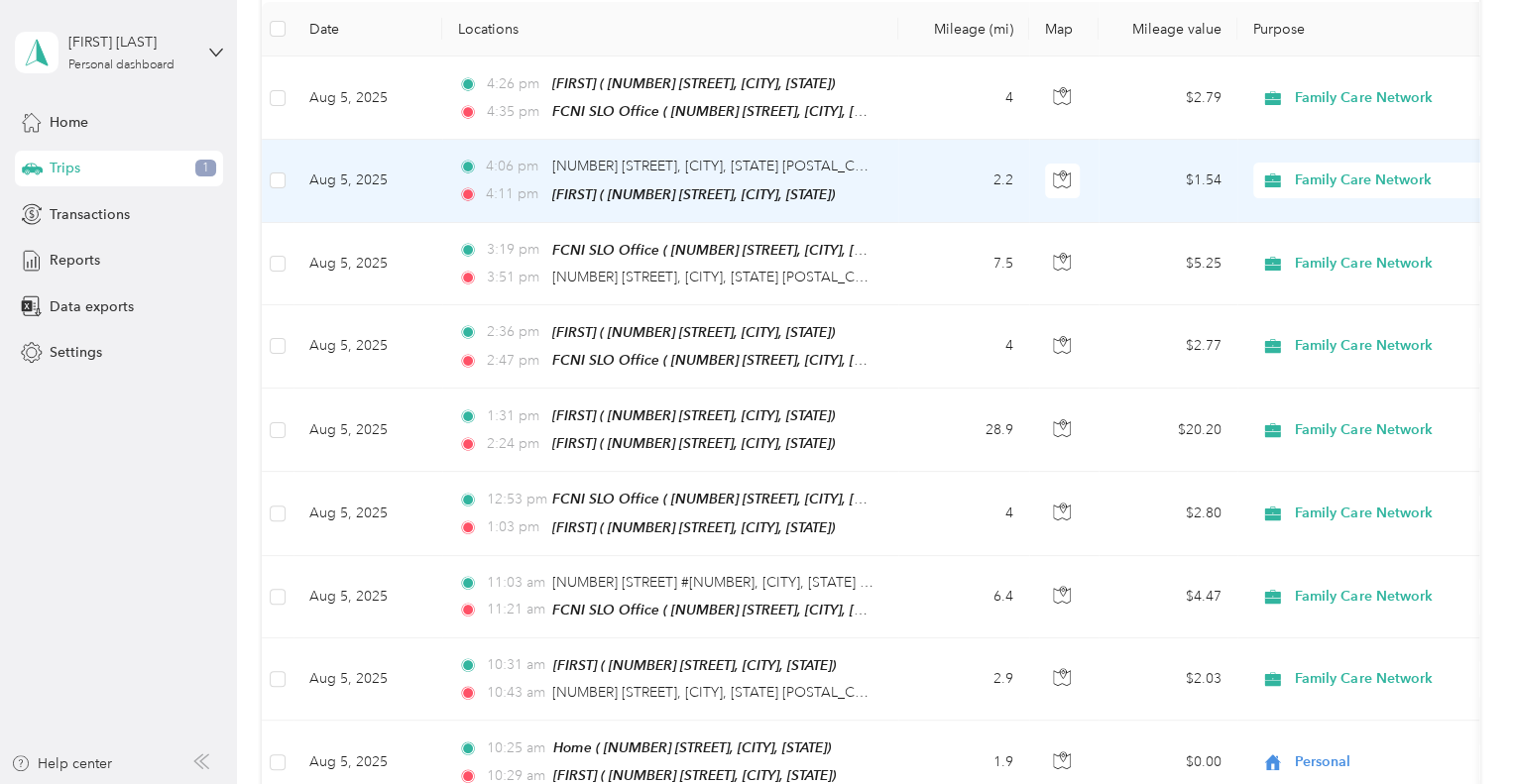 scroll, scrollTop: 0, scrollLeft: 0, axis: both 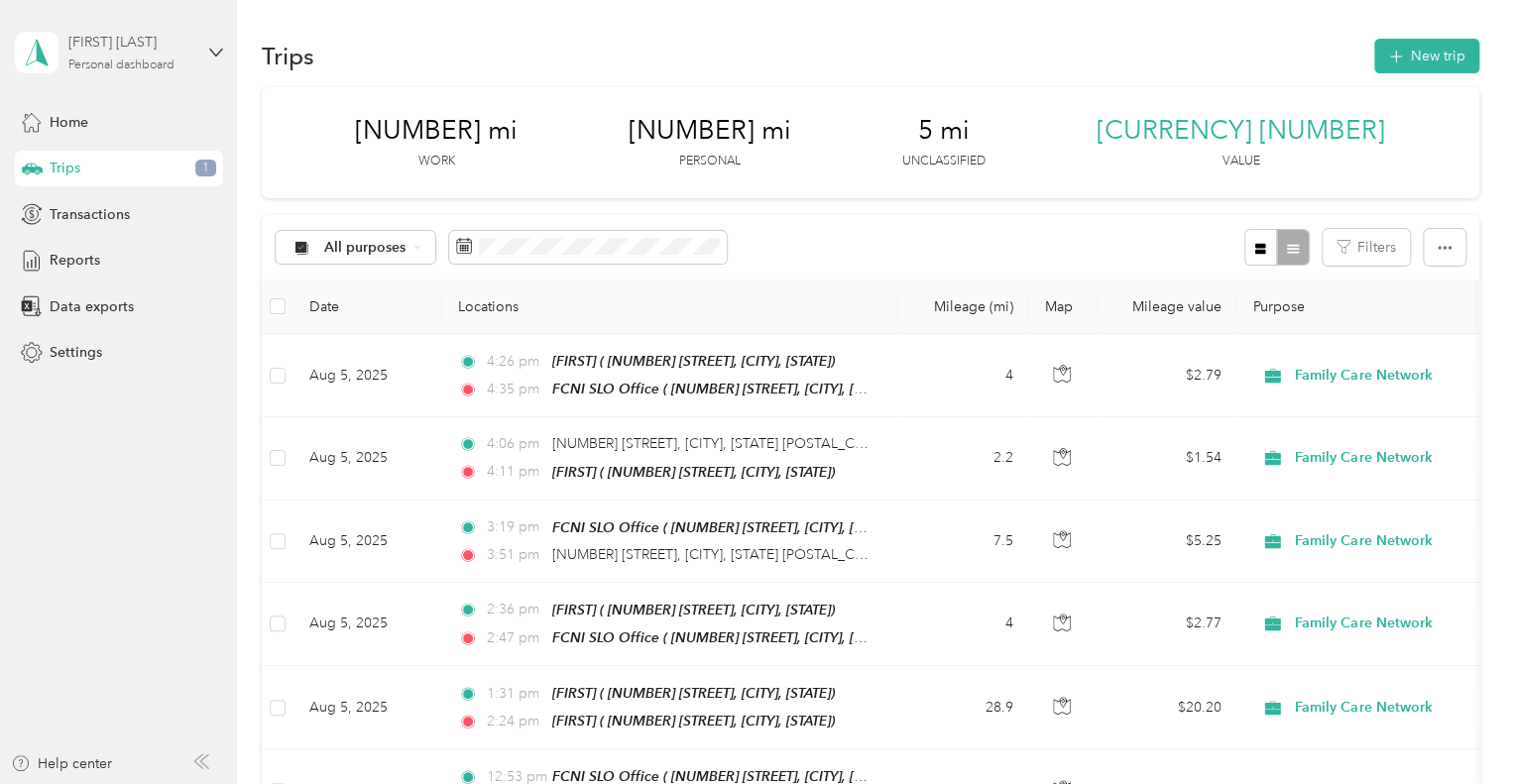 click on "[FIRST] [LAST] Personal dashboard" at bounding box center [130, 52] 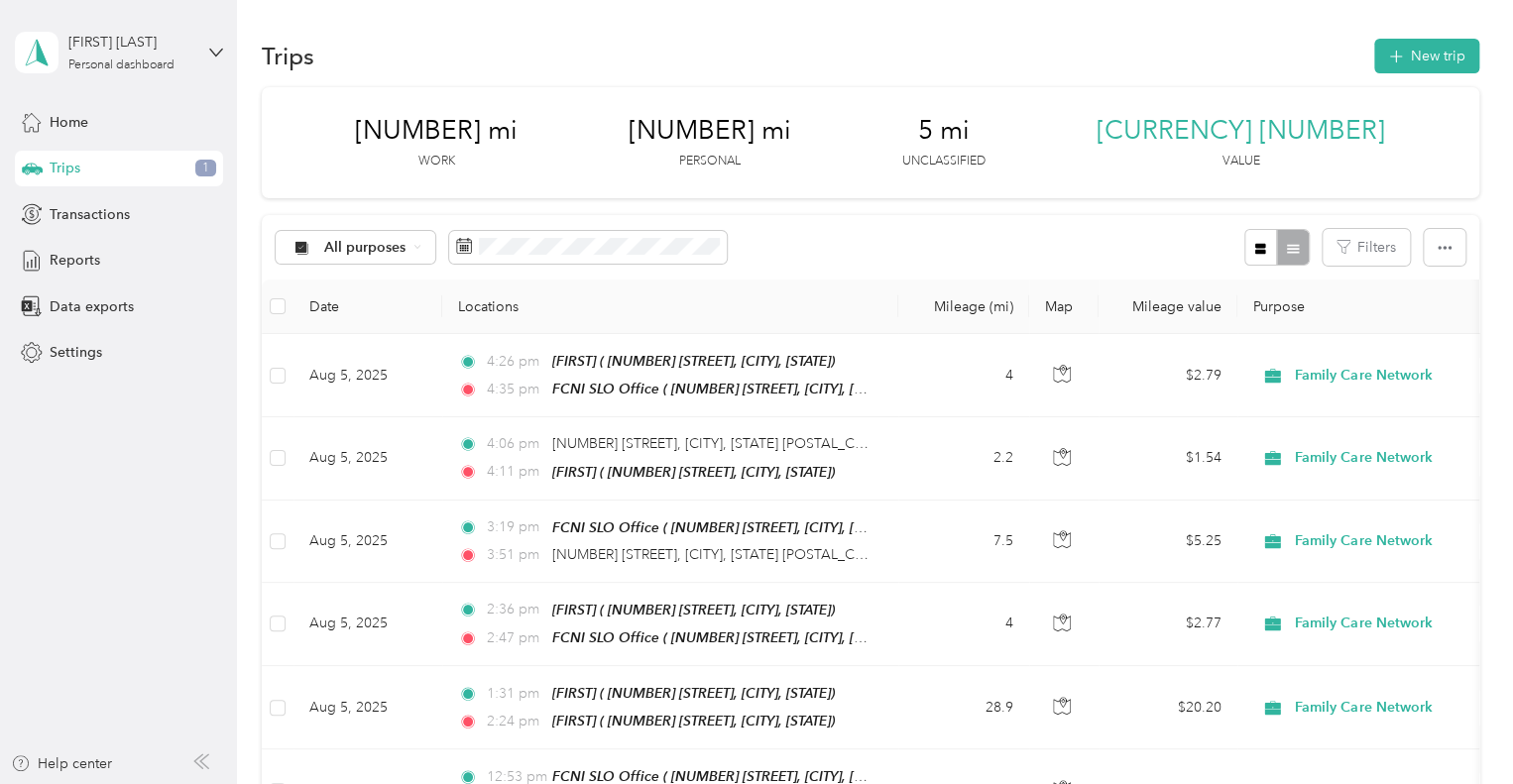 click on "Log out" at bounding box center [69, 151] 